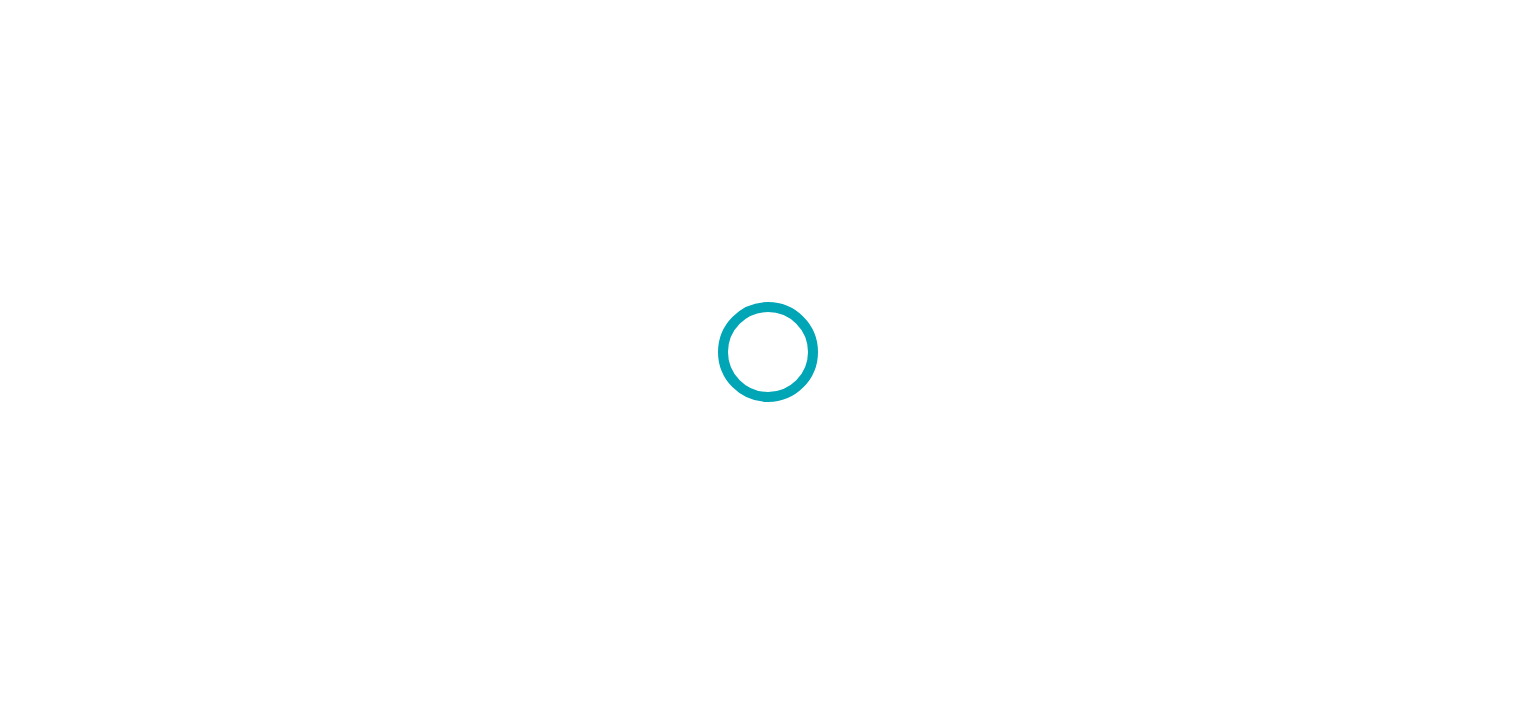 scroll, scrollTop: 0, scrollLeft: 0, axis: both 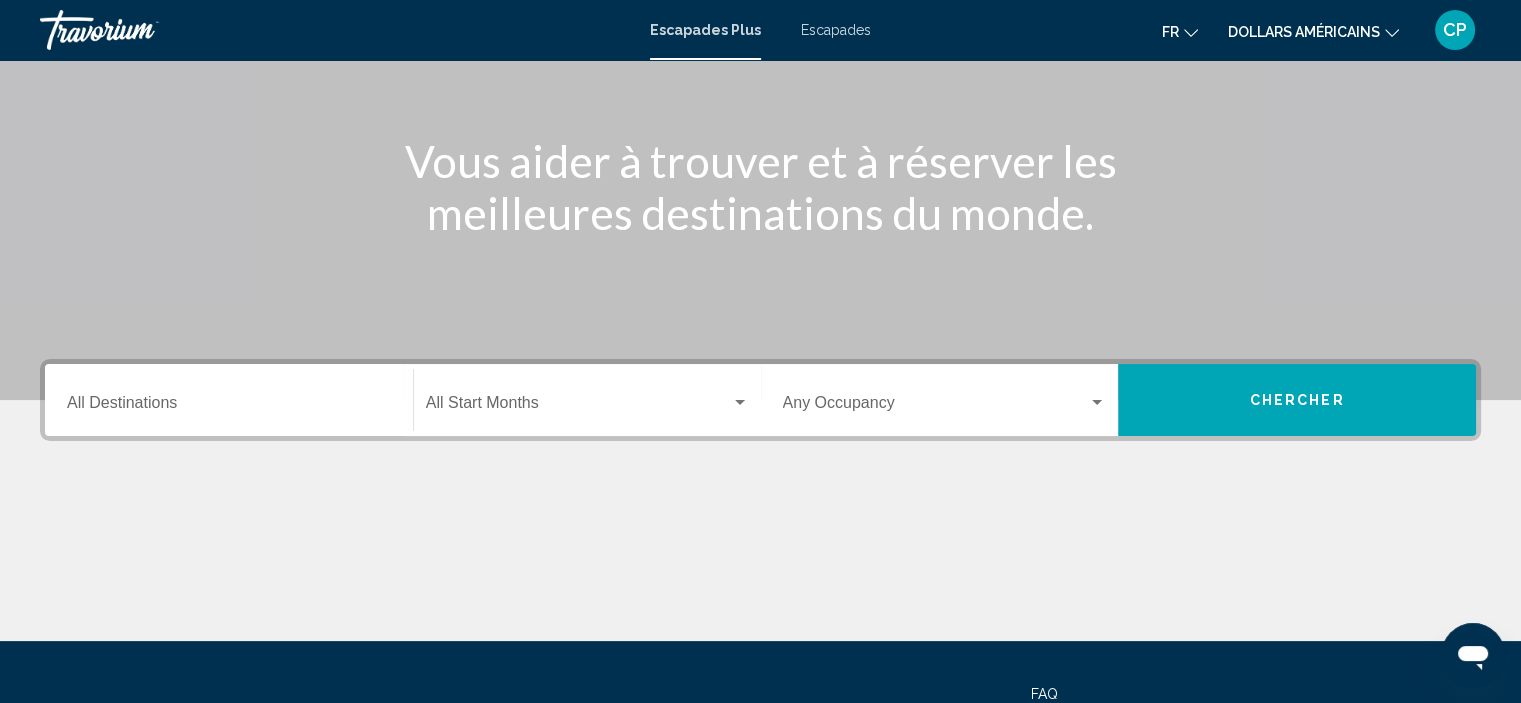 click on "Destination All Destinations" at bounding box center (229, 407) 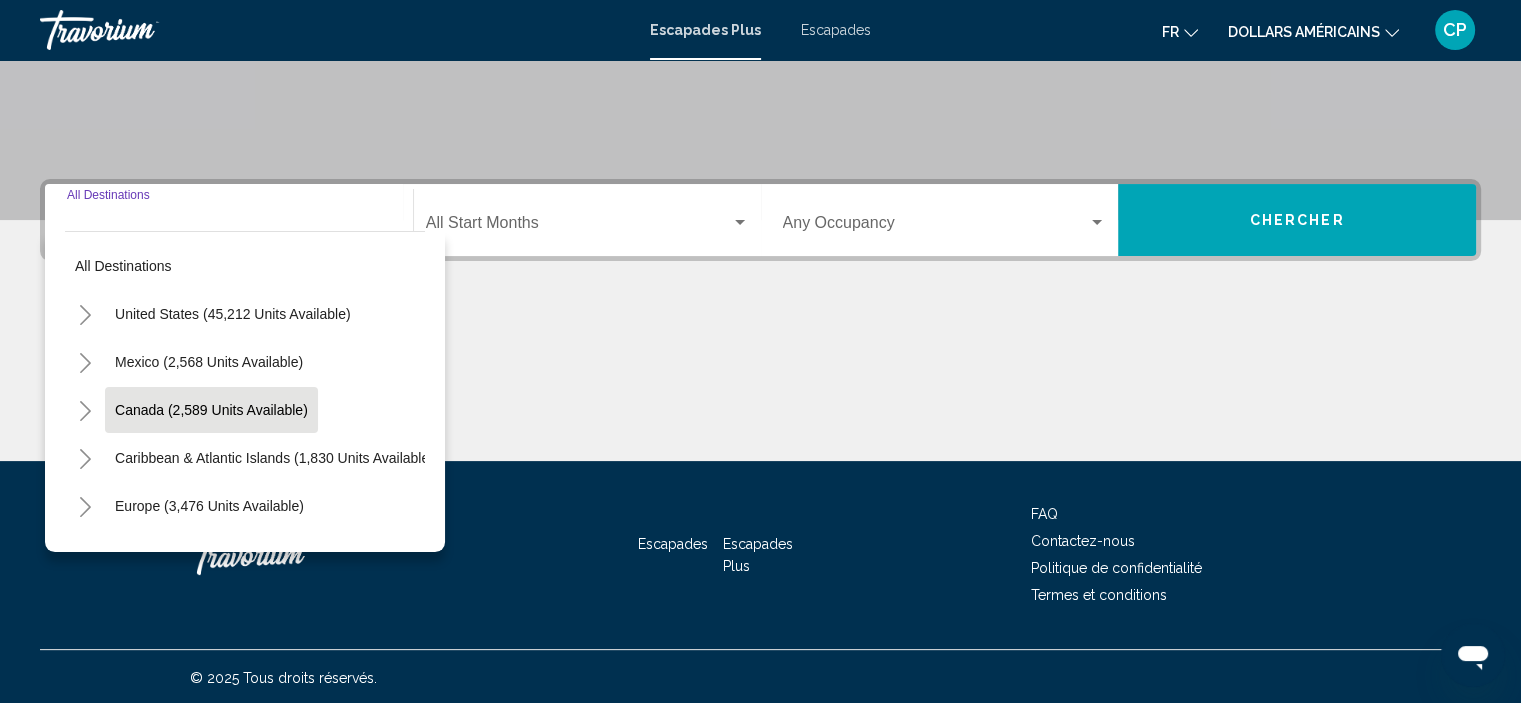 scroll, scrollTop: 382, scrollLeft: 0, axis: vertical 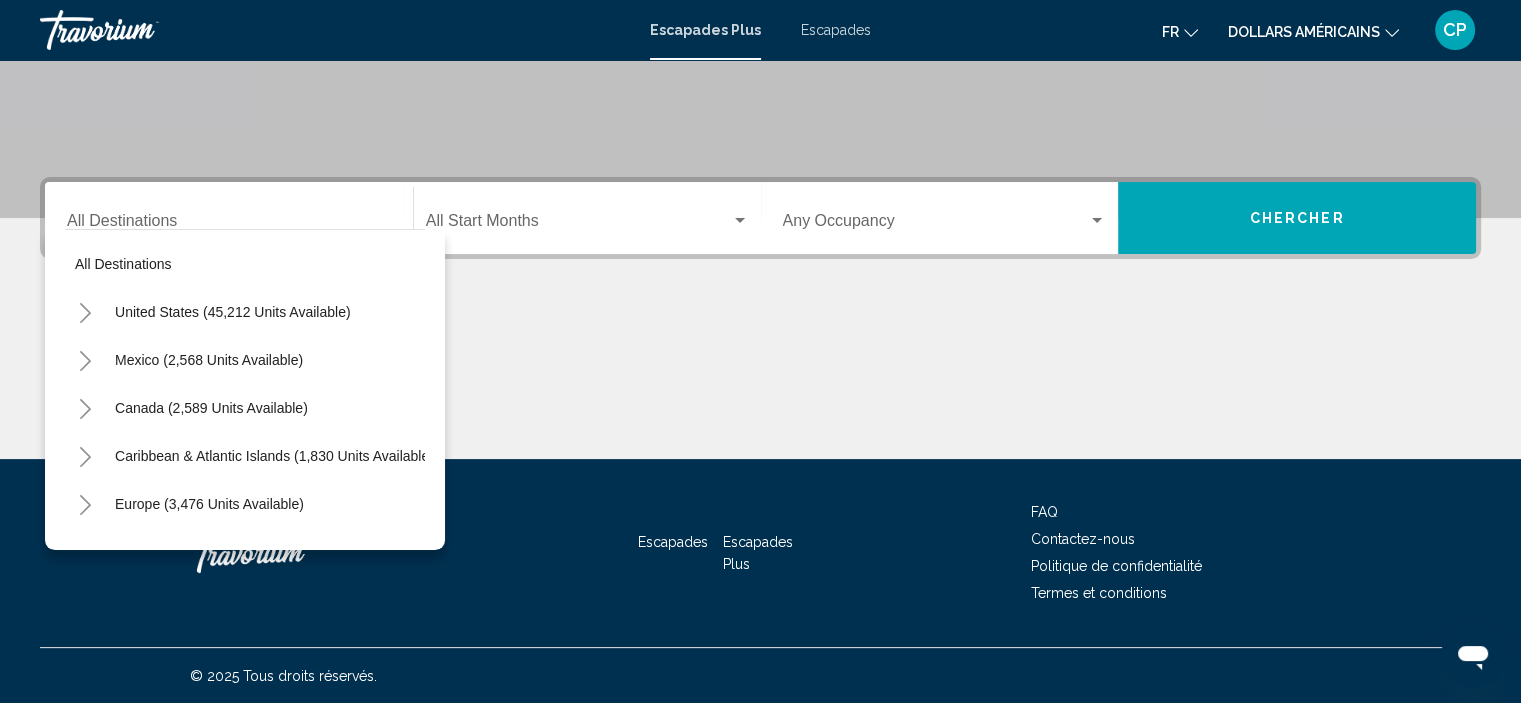 click at bounding box center (760, -82) 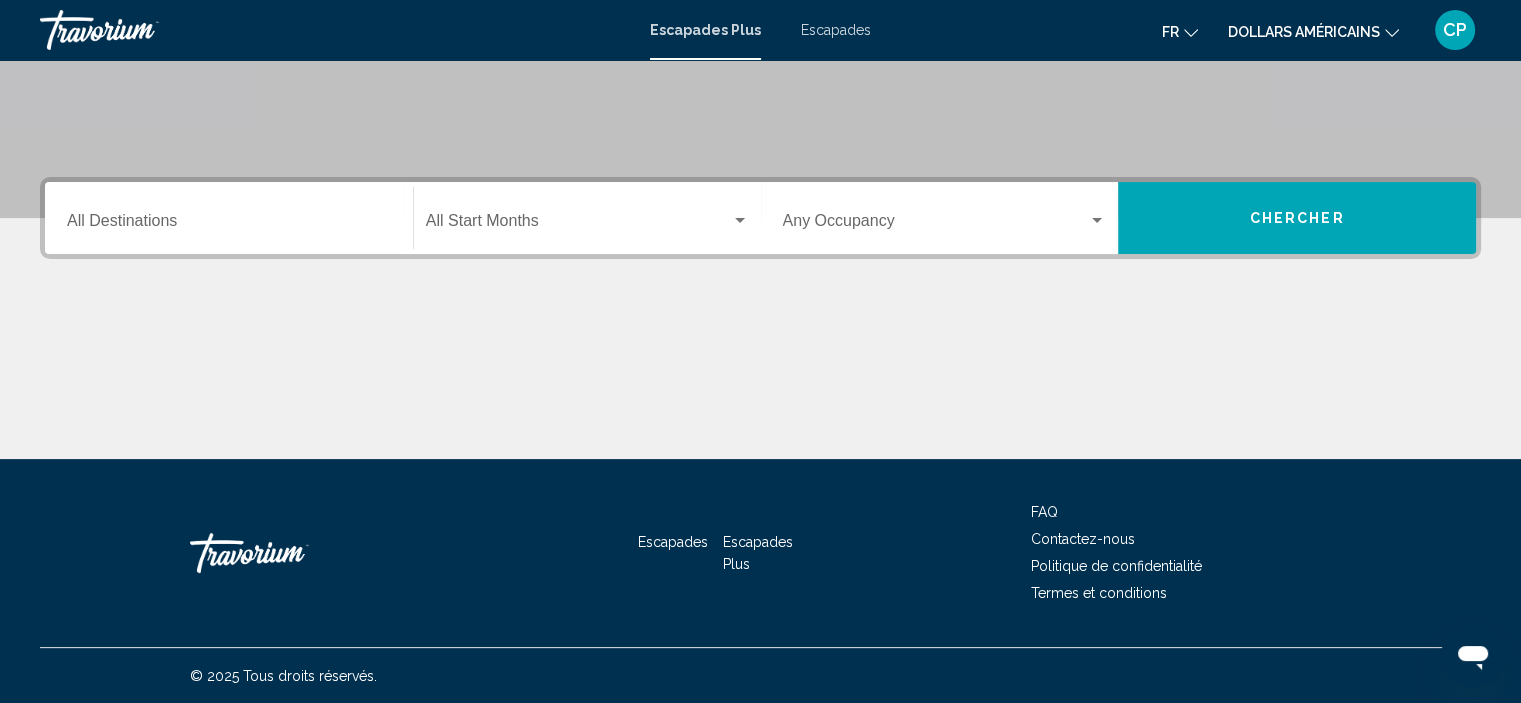 click on "Escapades" at bounding box center (836, 30) 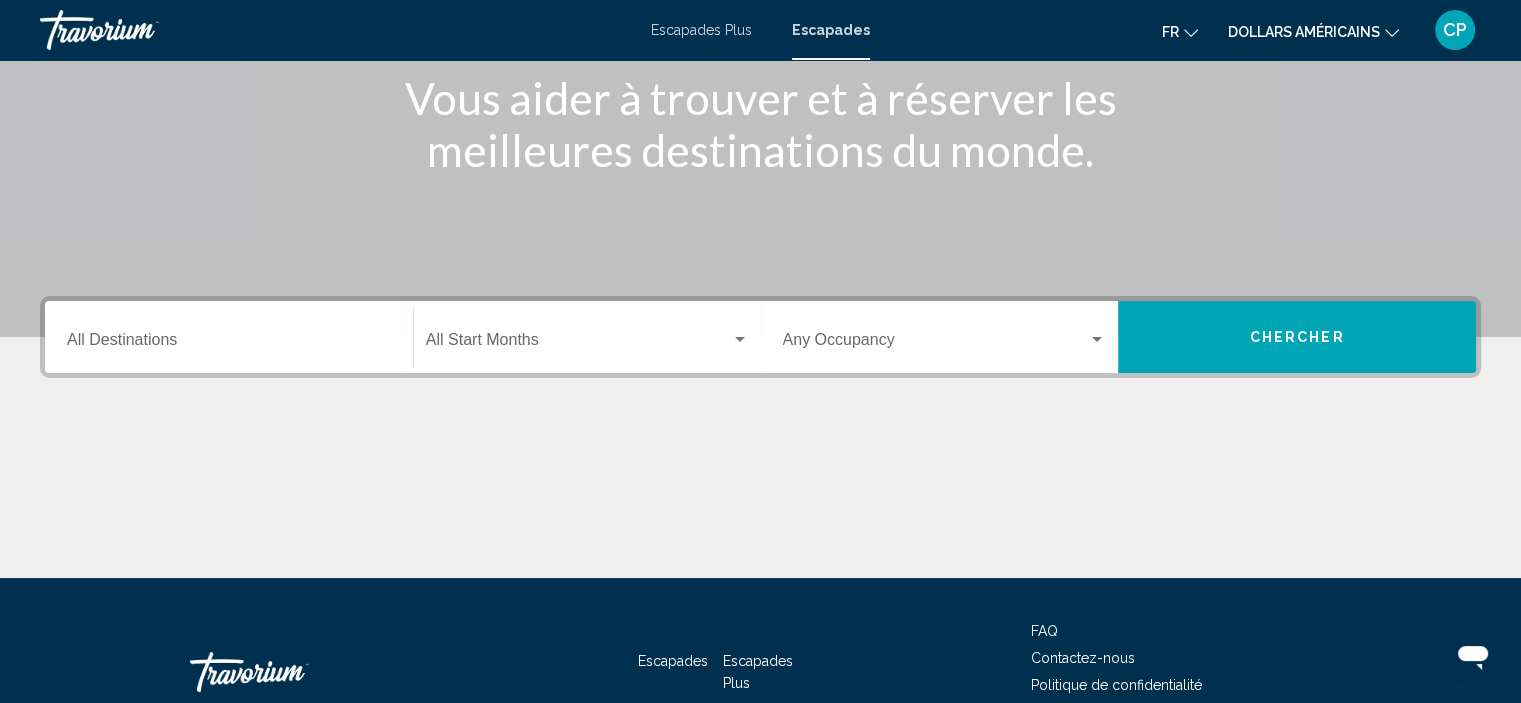 scroll, scrollTop: 300, scrollLeft: 0, axis: vertical 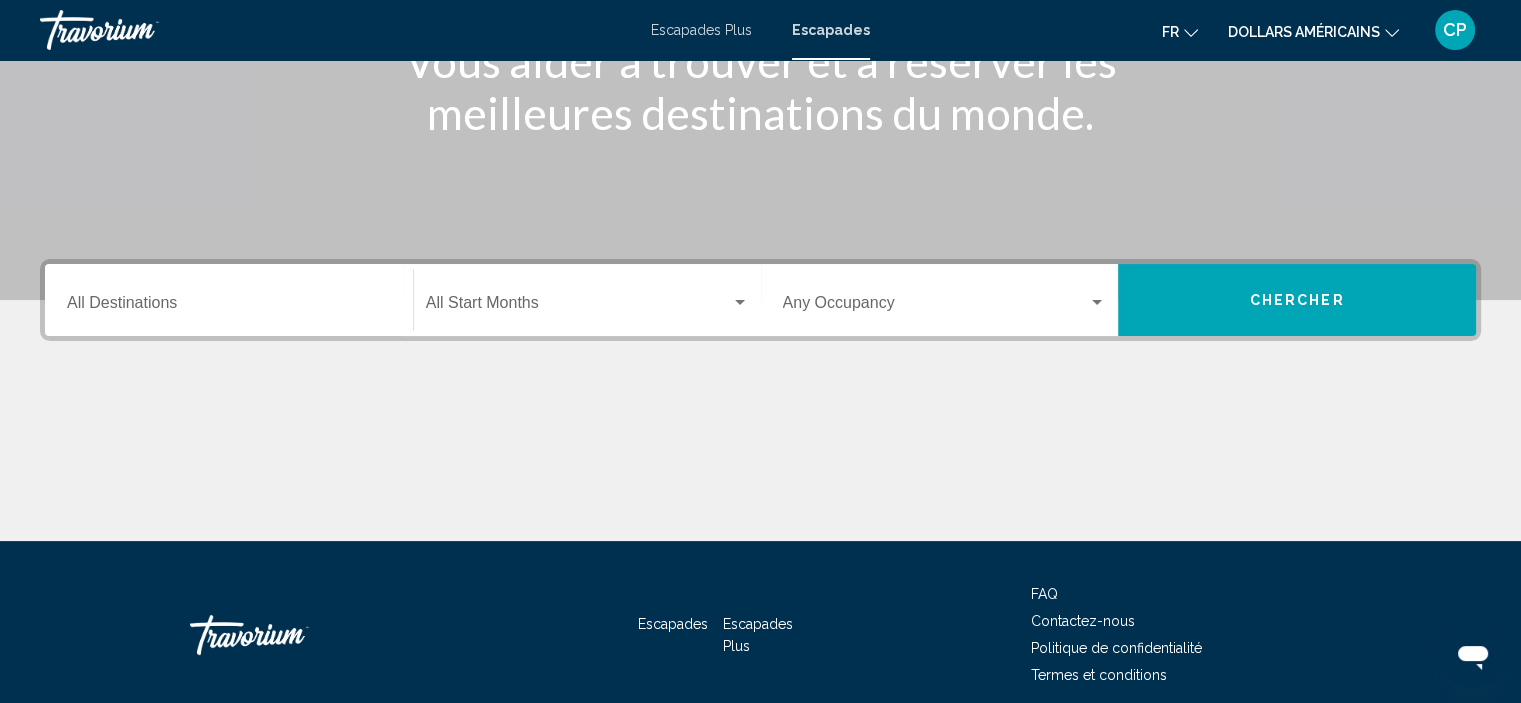 click on "Destination All Destinations" at bounding box center [229, 300] 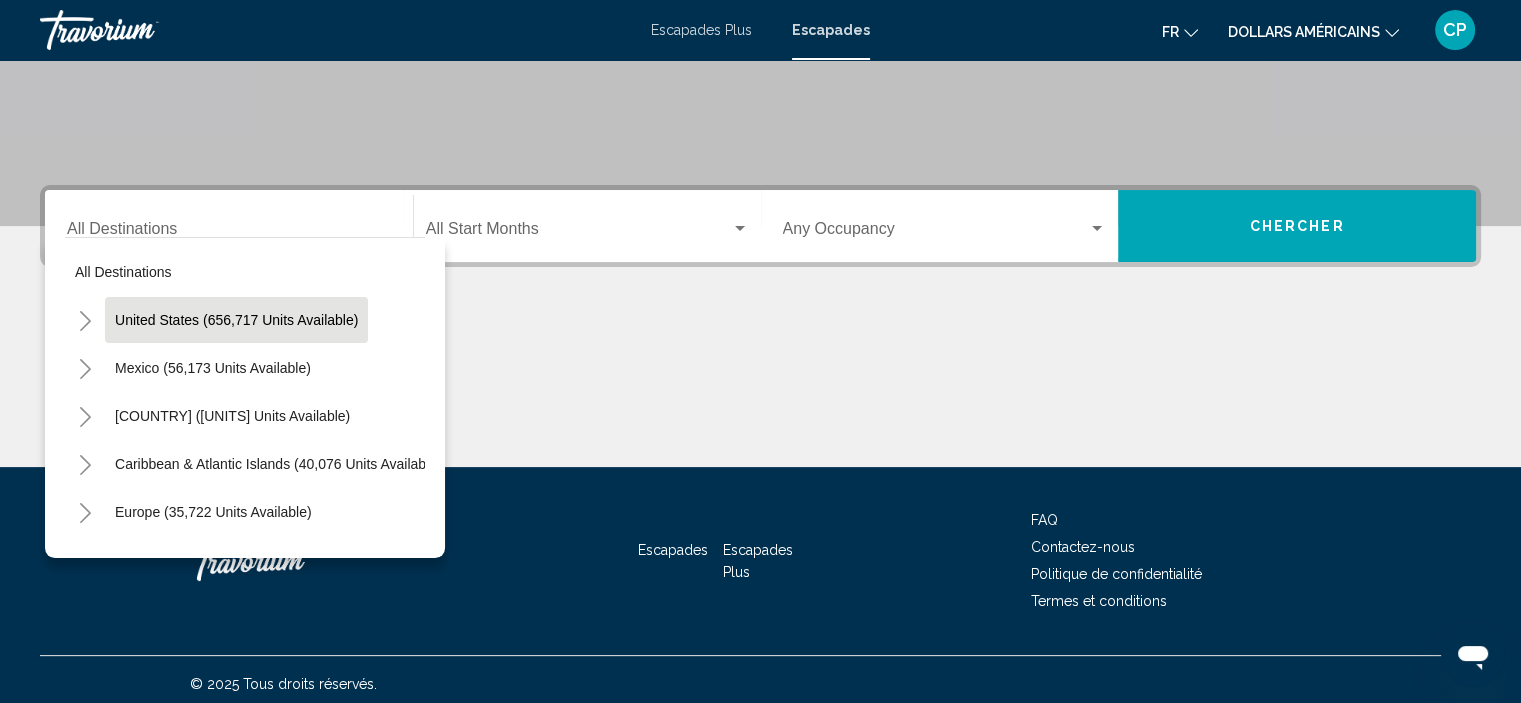 scroll, scrollTop: 382, scrollLeft: 0, axis: vertical 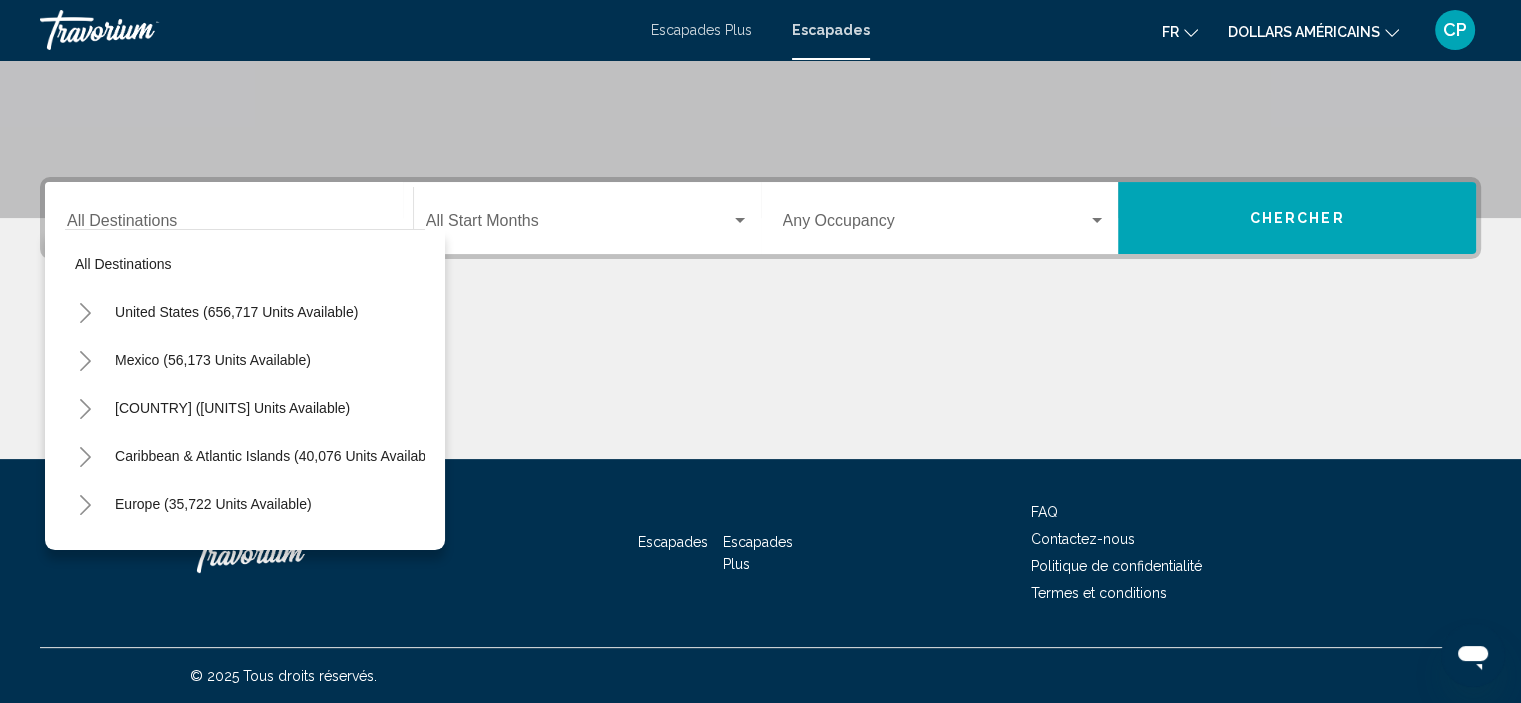 click on "fr
English Español Français Italiano Português русский" 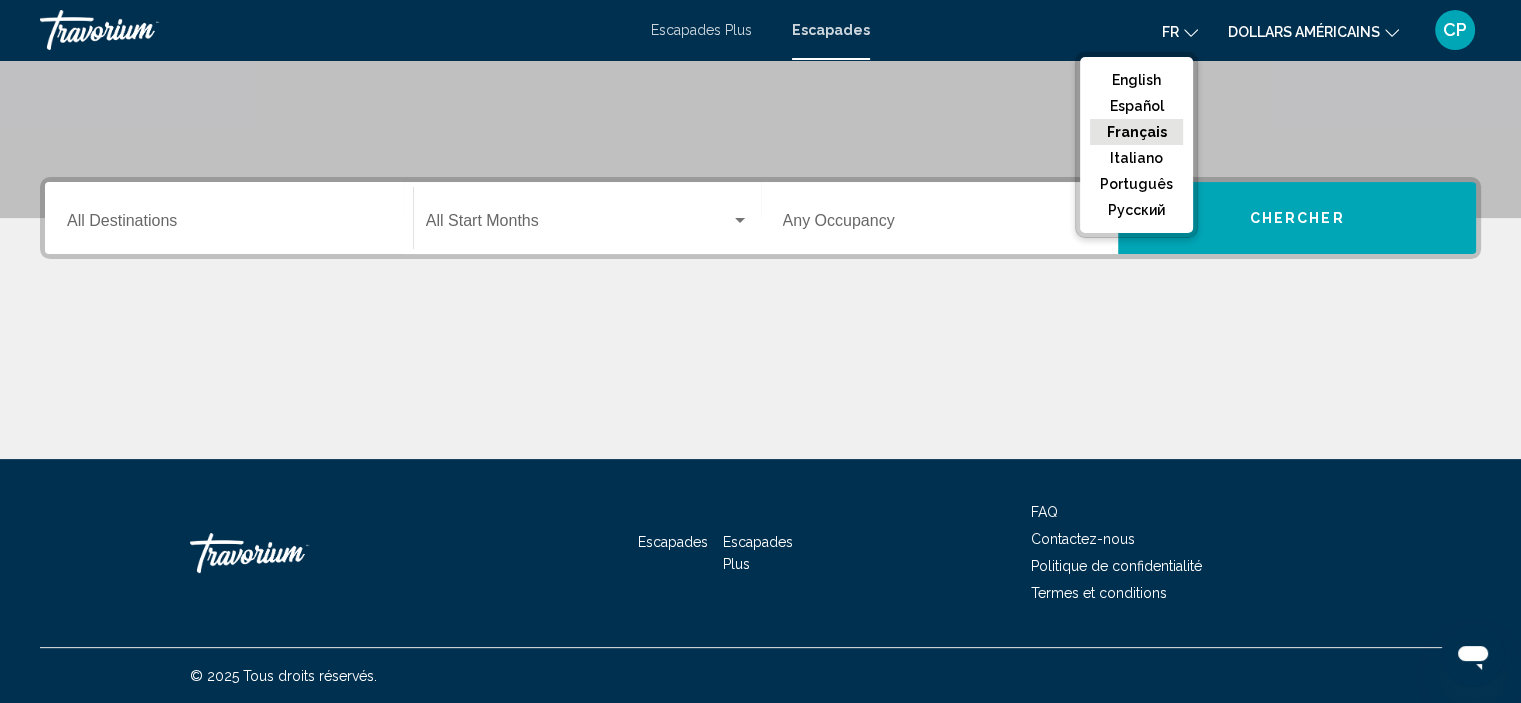 click on "Français" 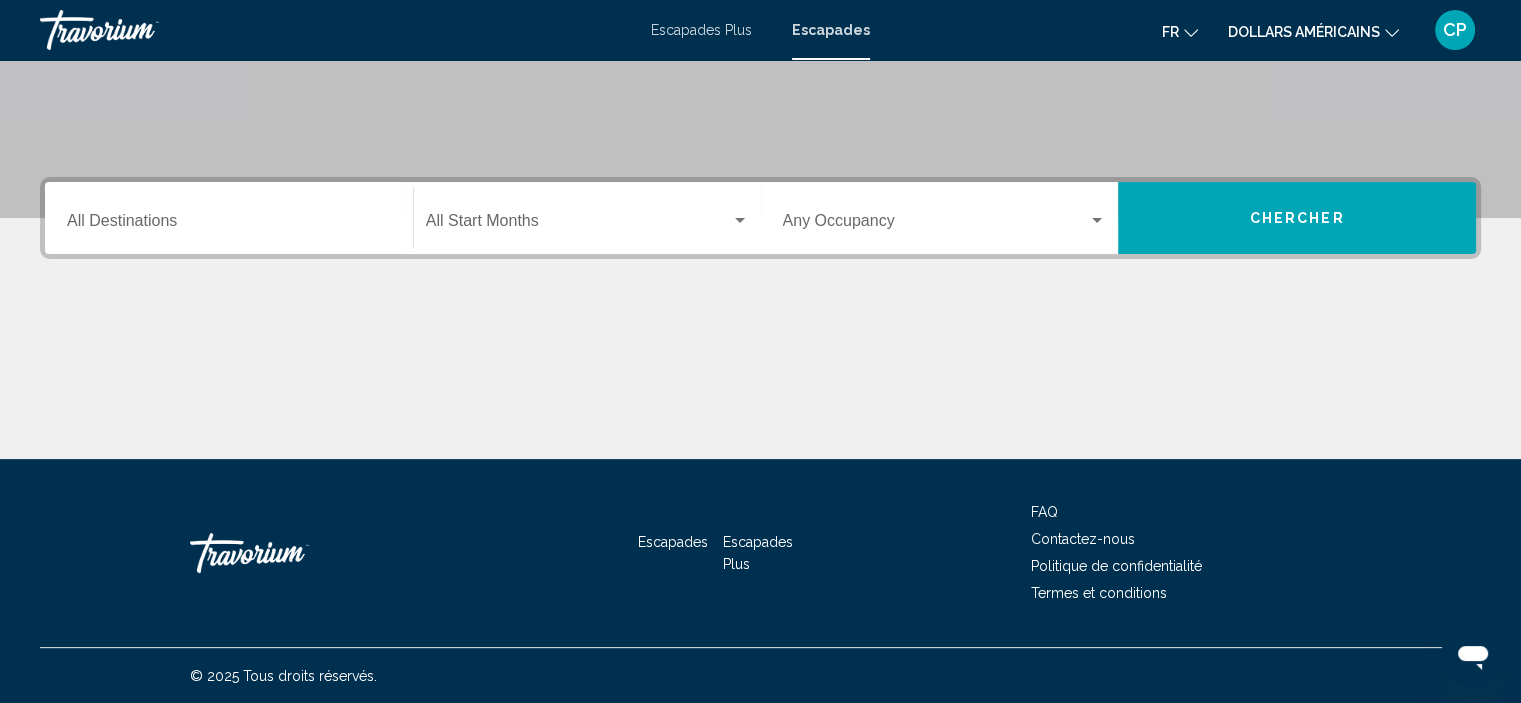 click on "Destination All Destinations" at bounding box center (229, 225) 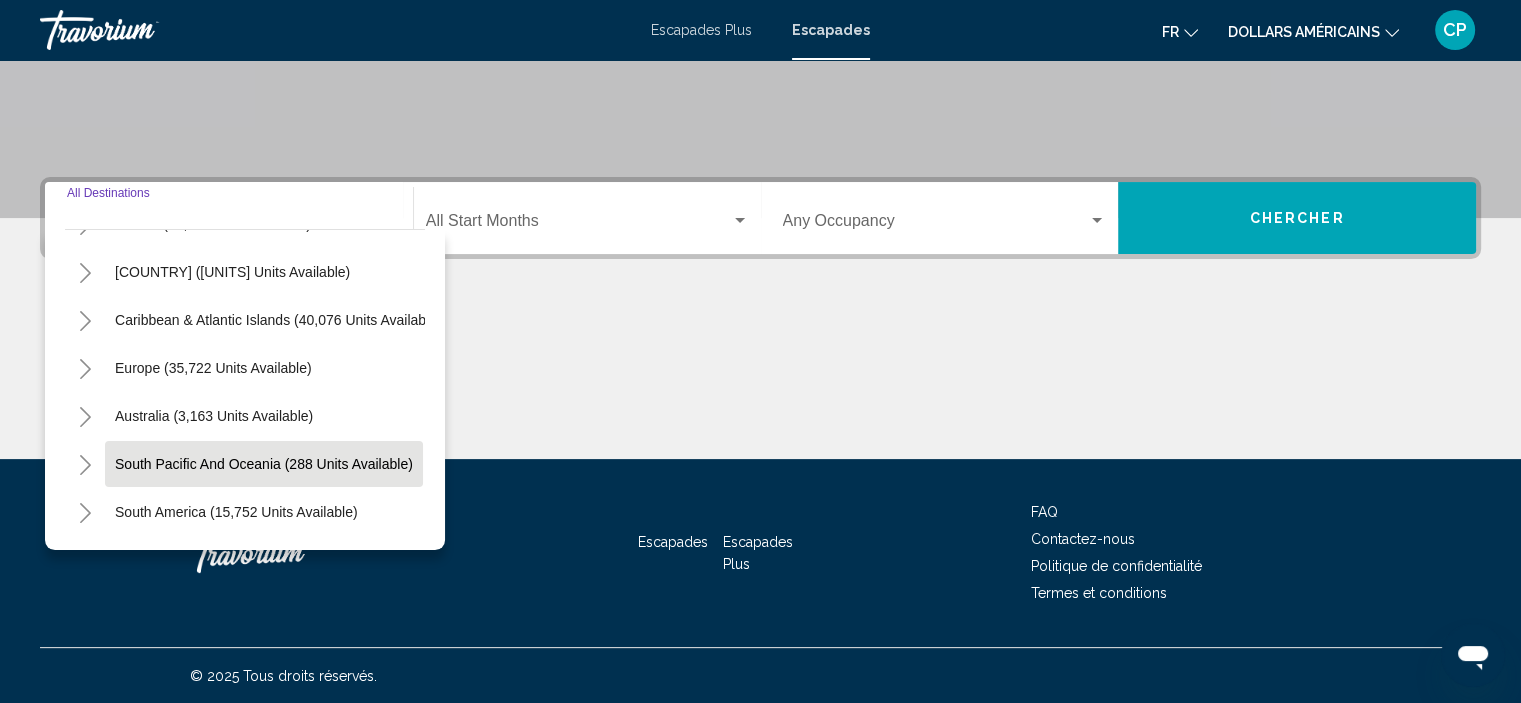scroll, scrollTop: 0, scrollLeft: 0, axis: both 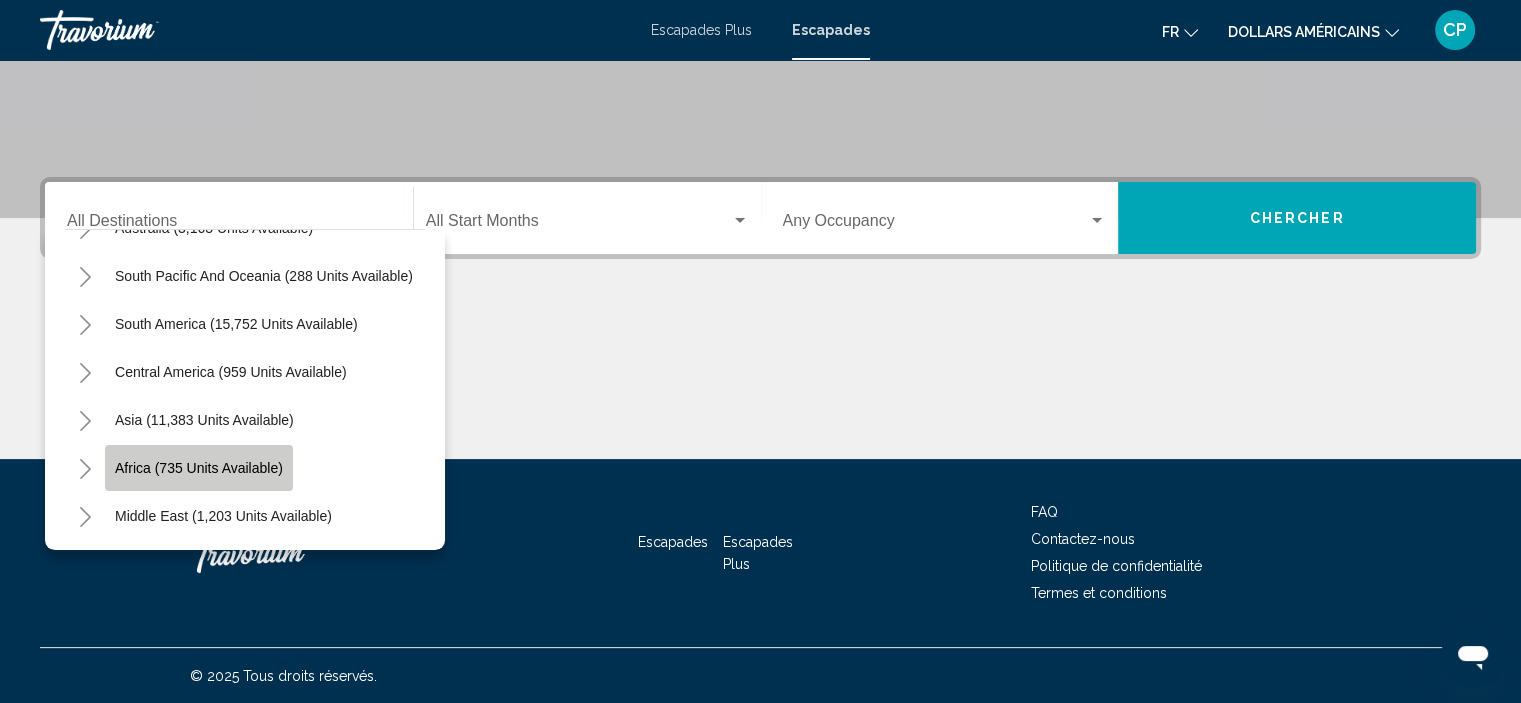 click on "Africa (735 units available)" 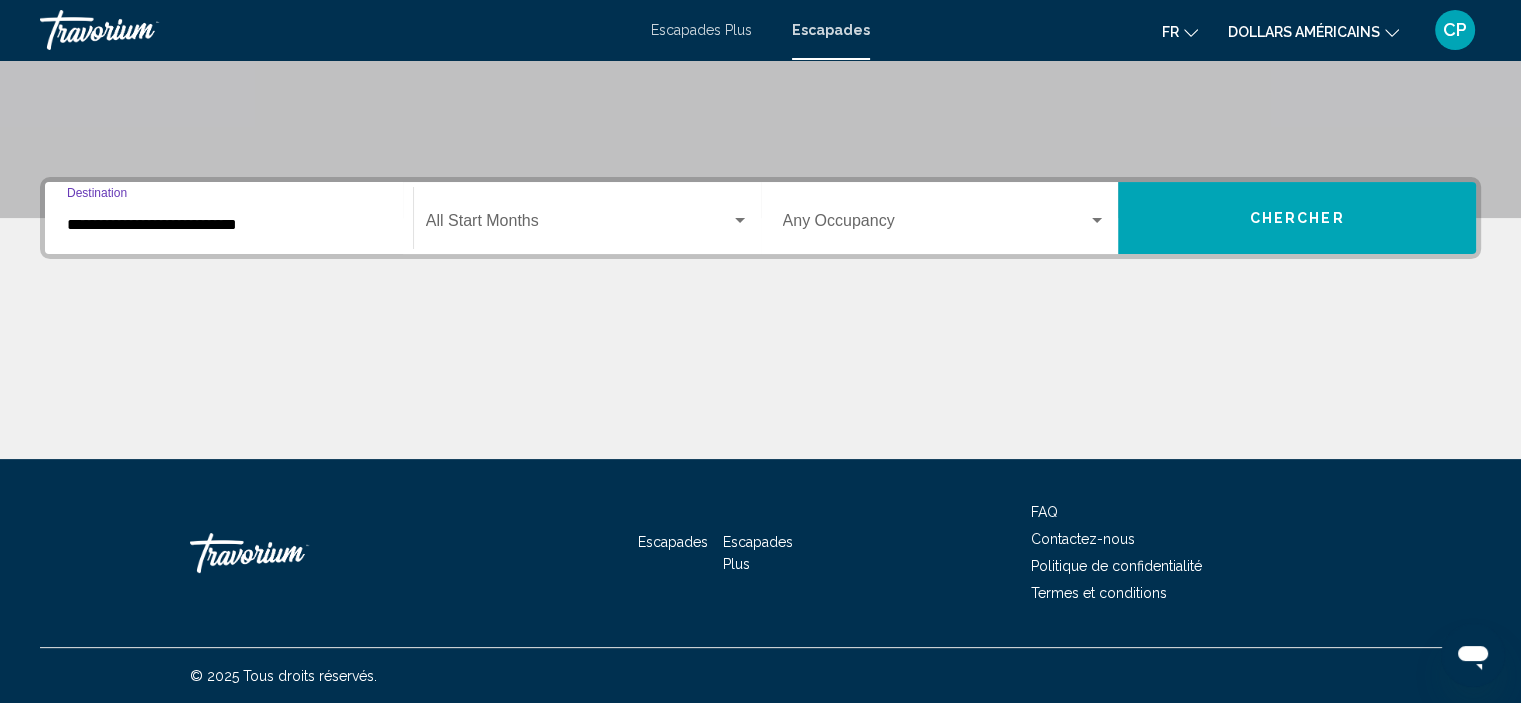click at bounding box center (578, 225) 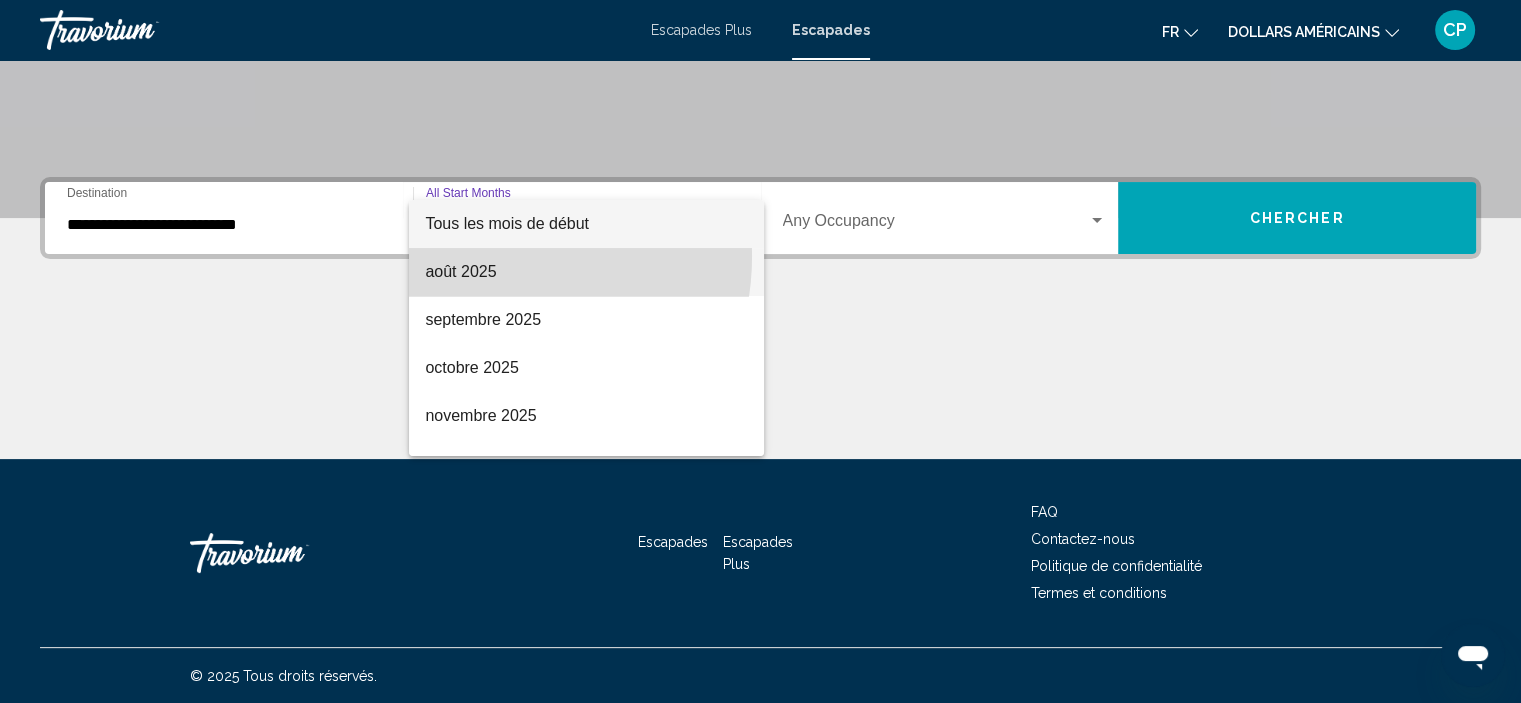 click on "août 2025" at bounding box center (586, 272) 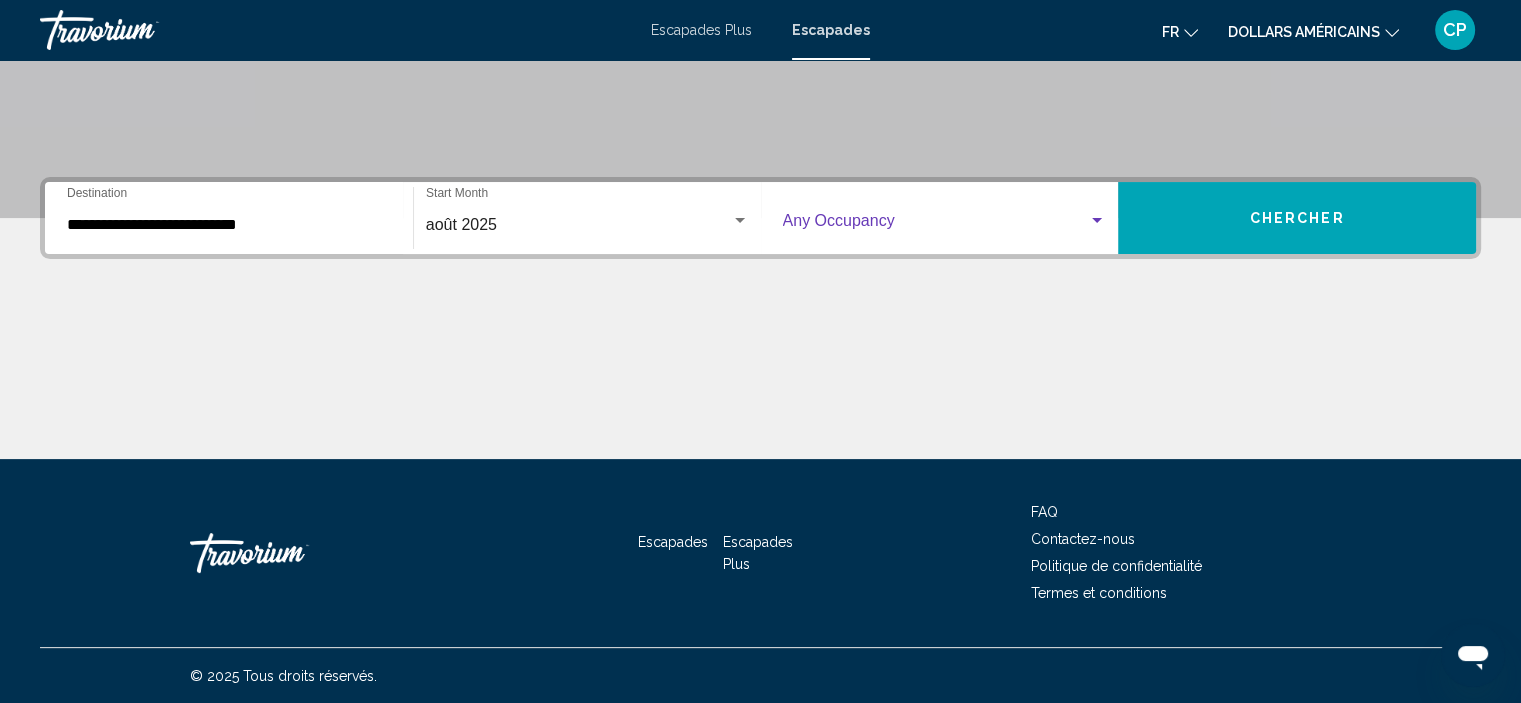 click at bounding box center [936, 225] 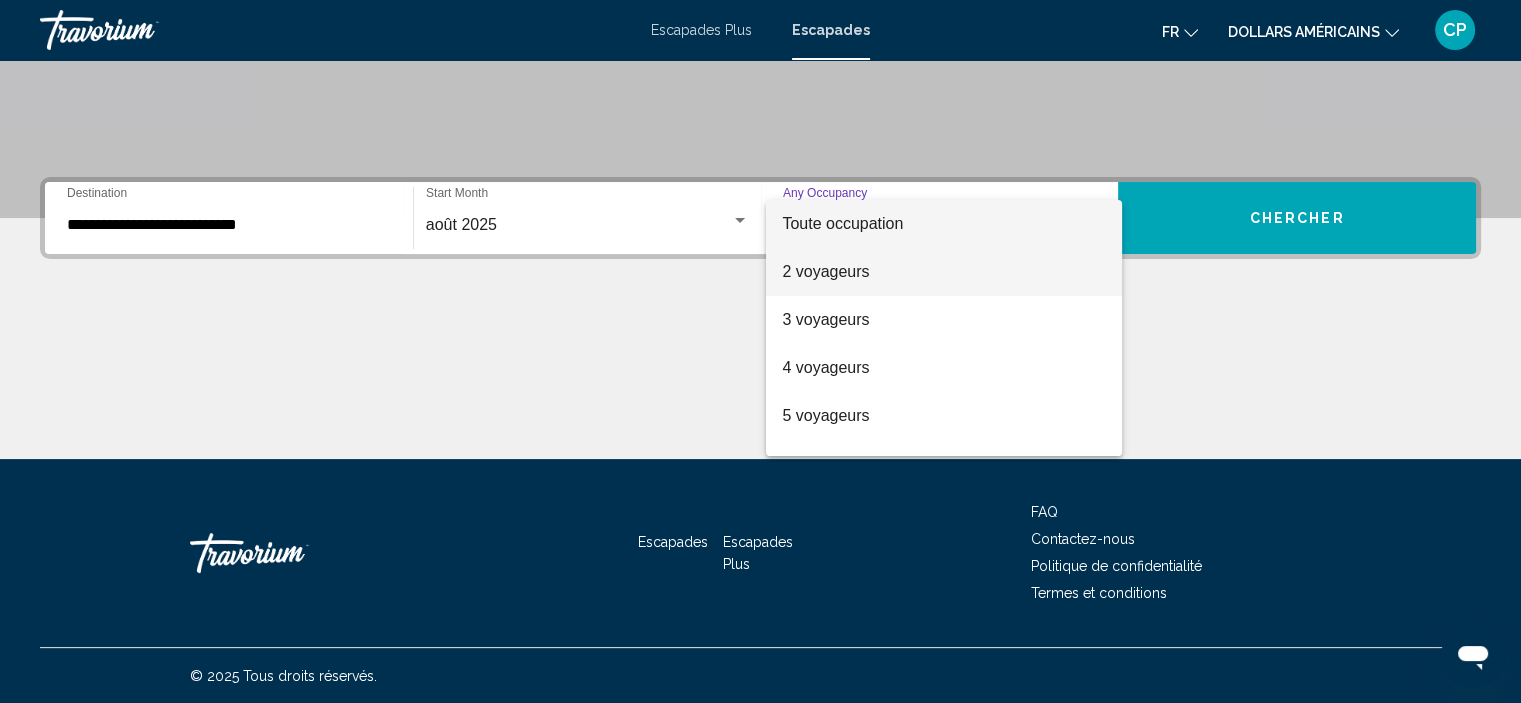 click on "2 voyageurs" at bounding box center [825, 271] 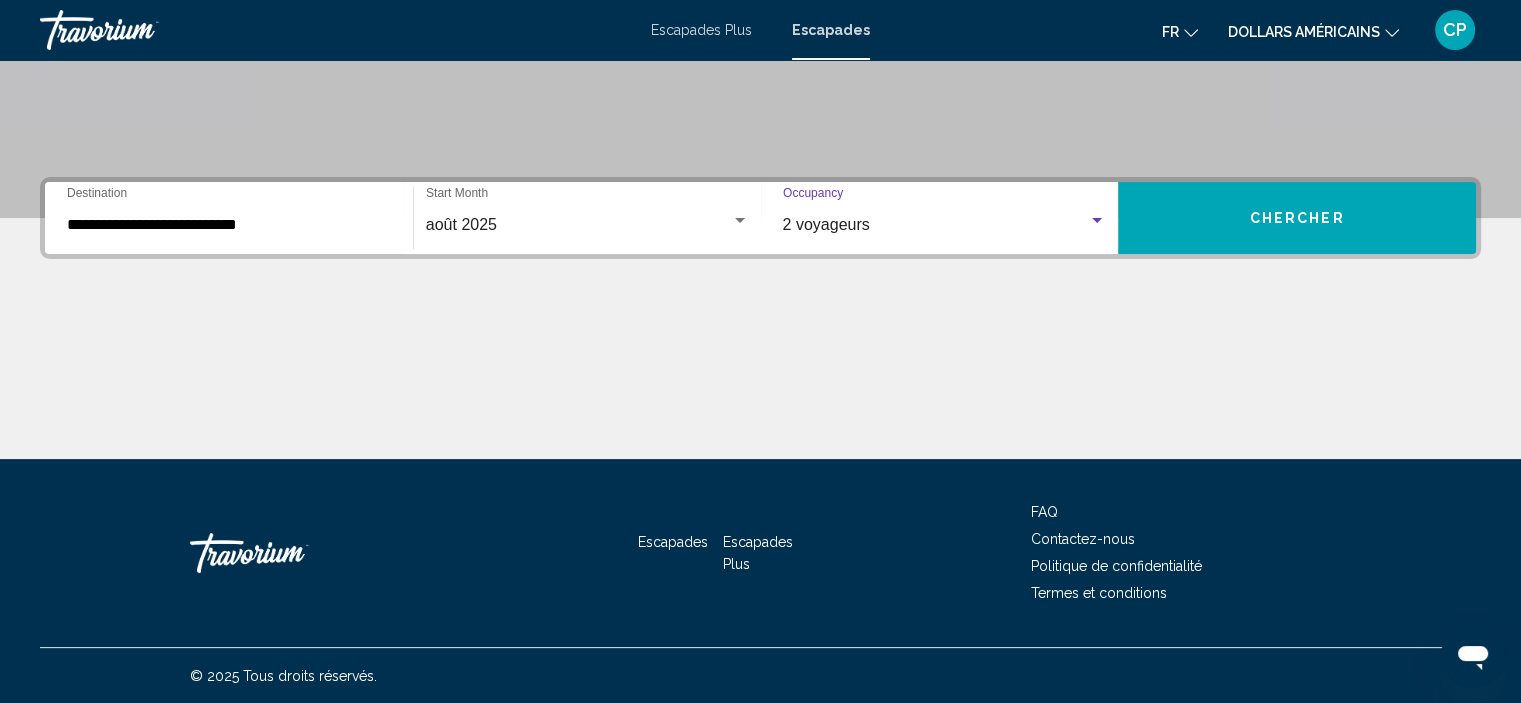 click on "Chercher" at bounding box center [1297, 219] 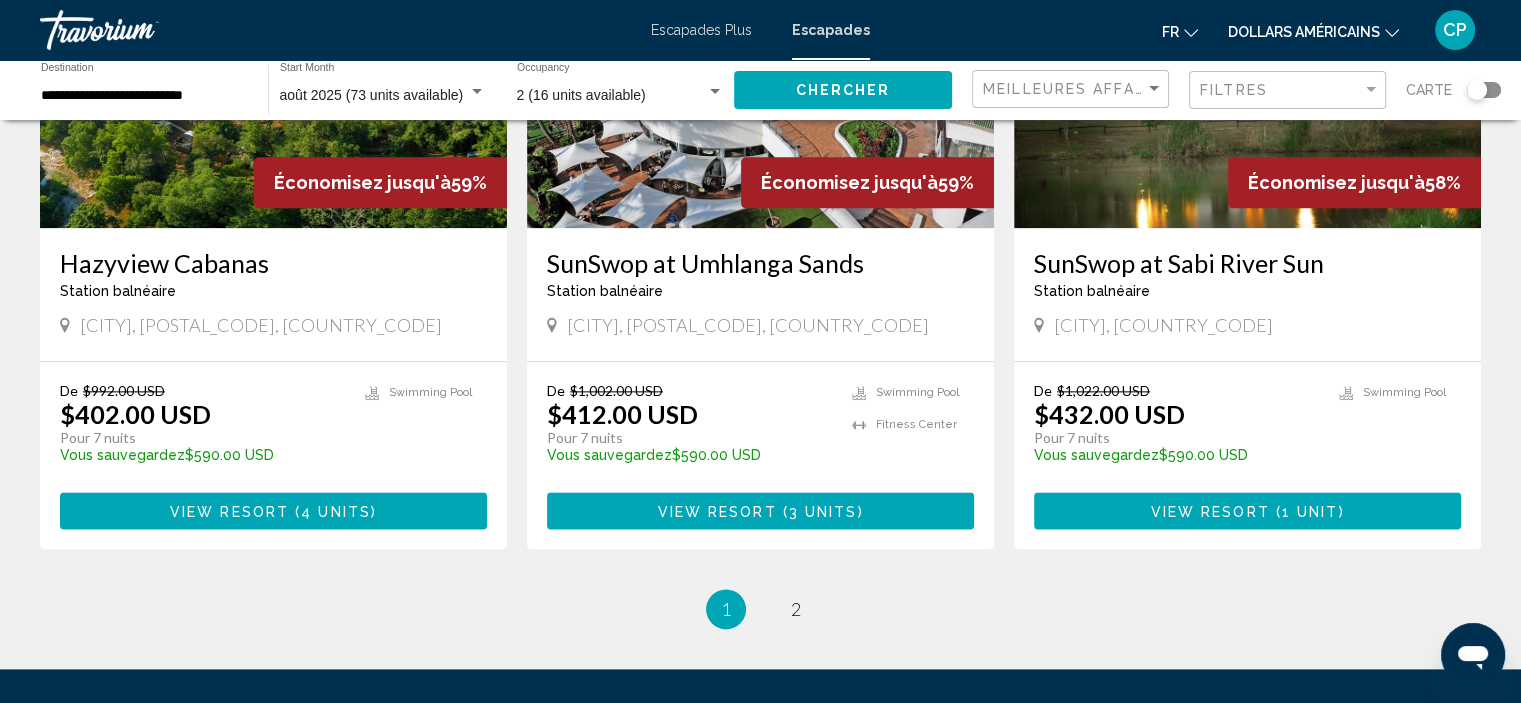 scroll, scrollTop: 2400, scrollLeft: 0, axis: vertical 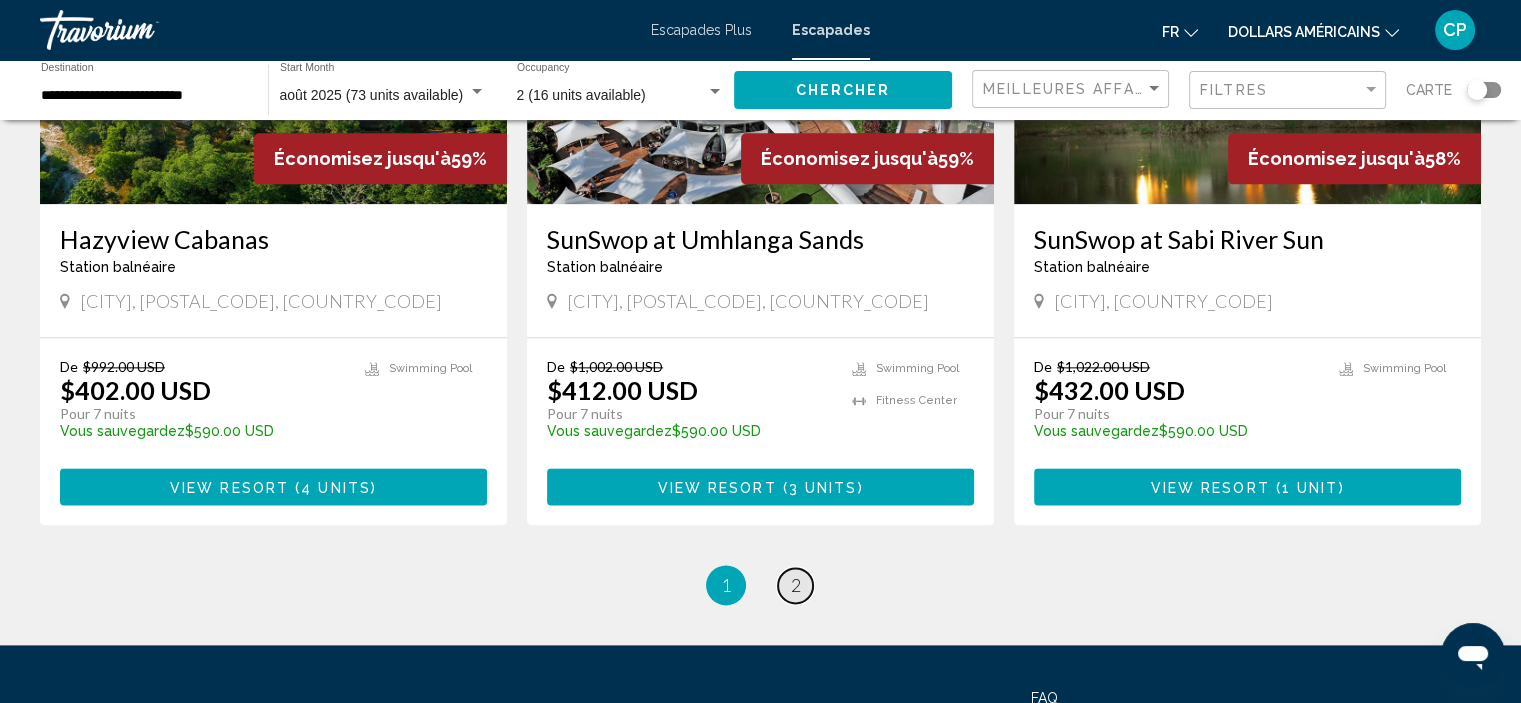 click on "2" at bounding box center [796, 585] 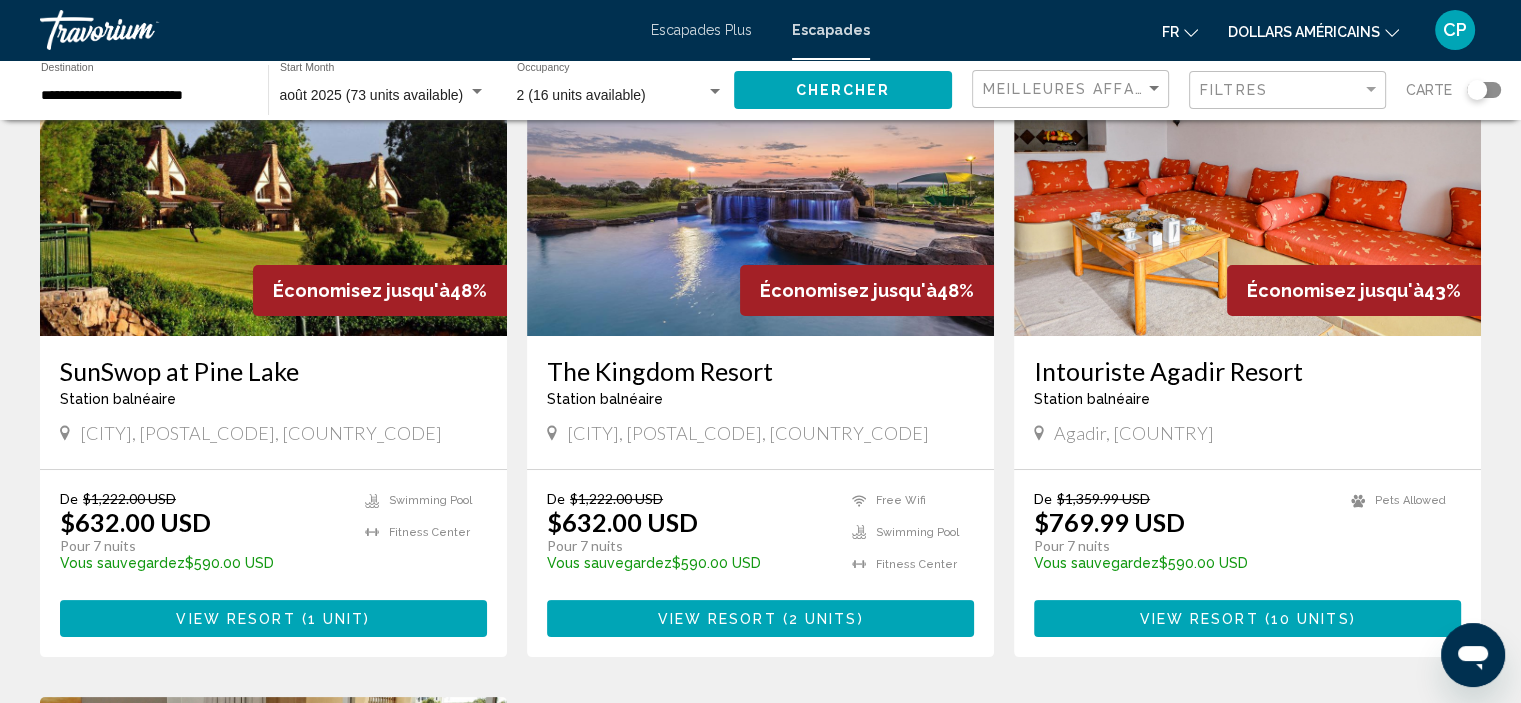 scroll, scrollTop: 0, scrollLeft: 0, axis: both 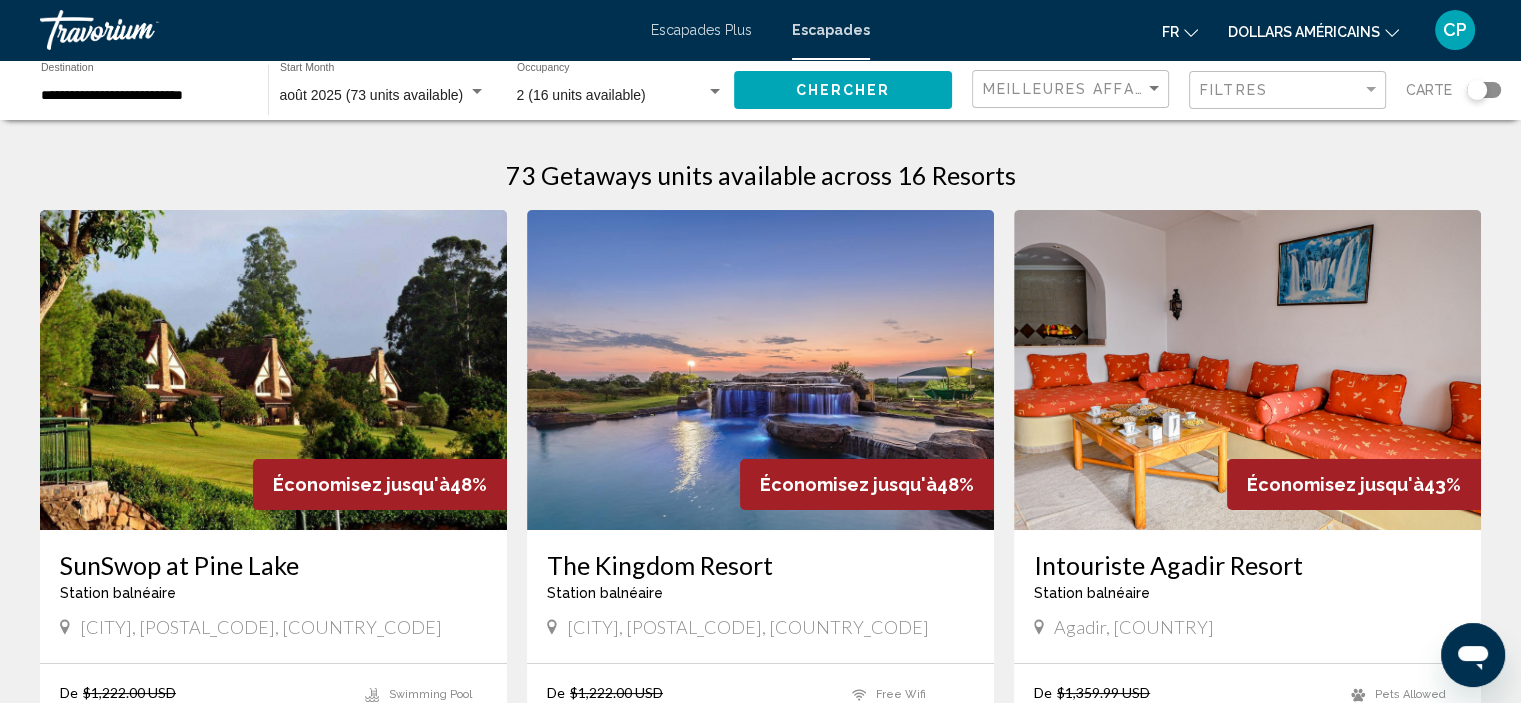 click on "**********" 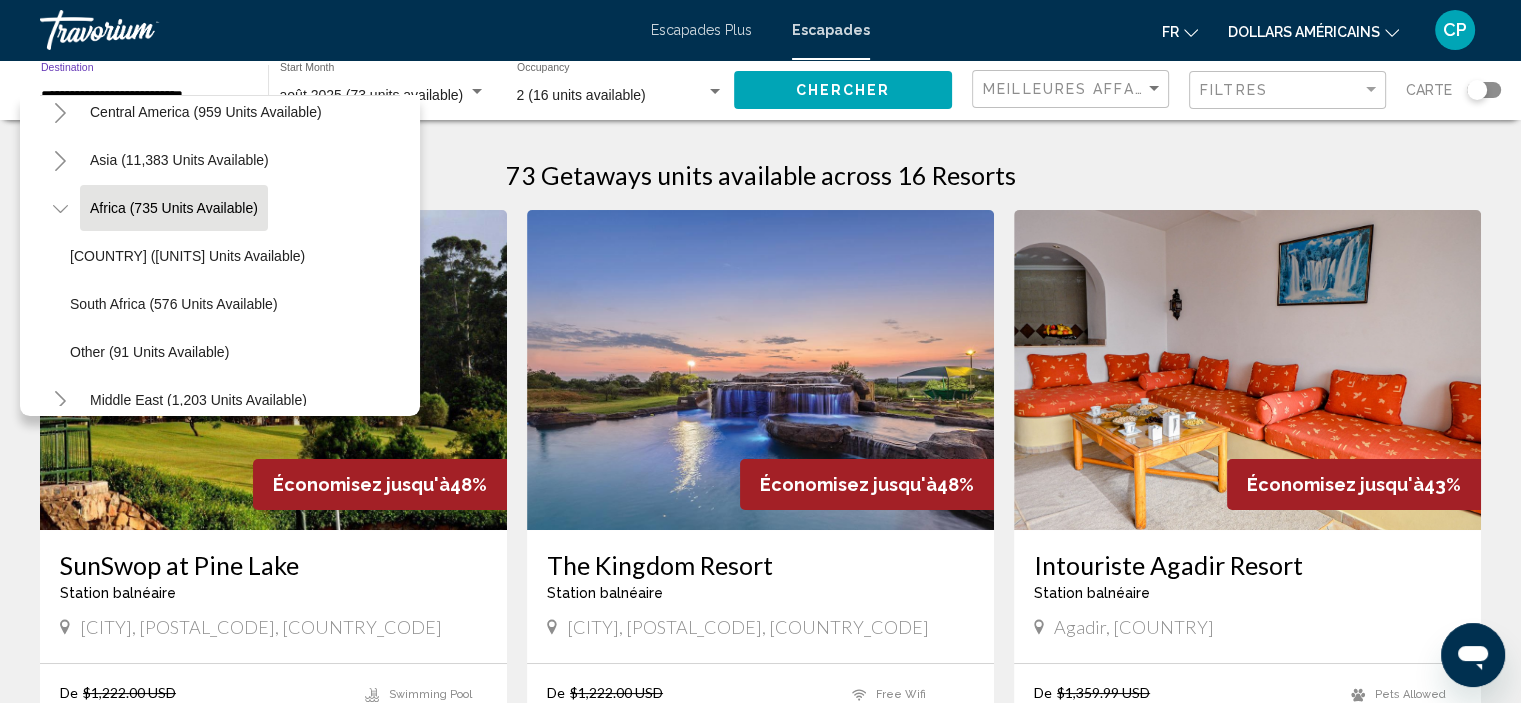 scroll, scrollTop: 483, scrollLeft: 0, axis: vertical 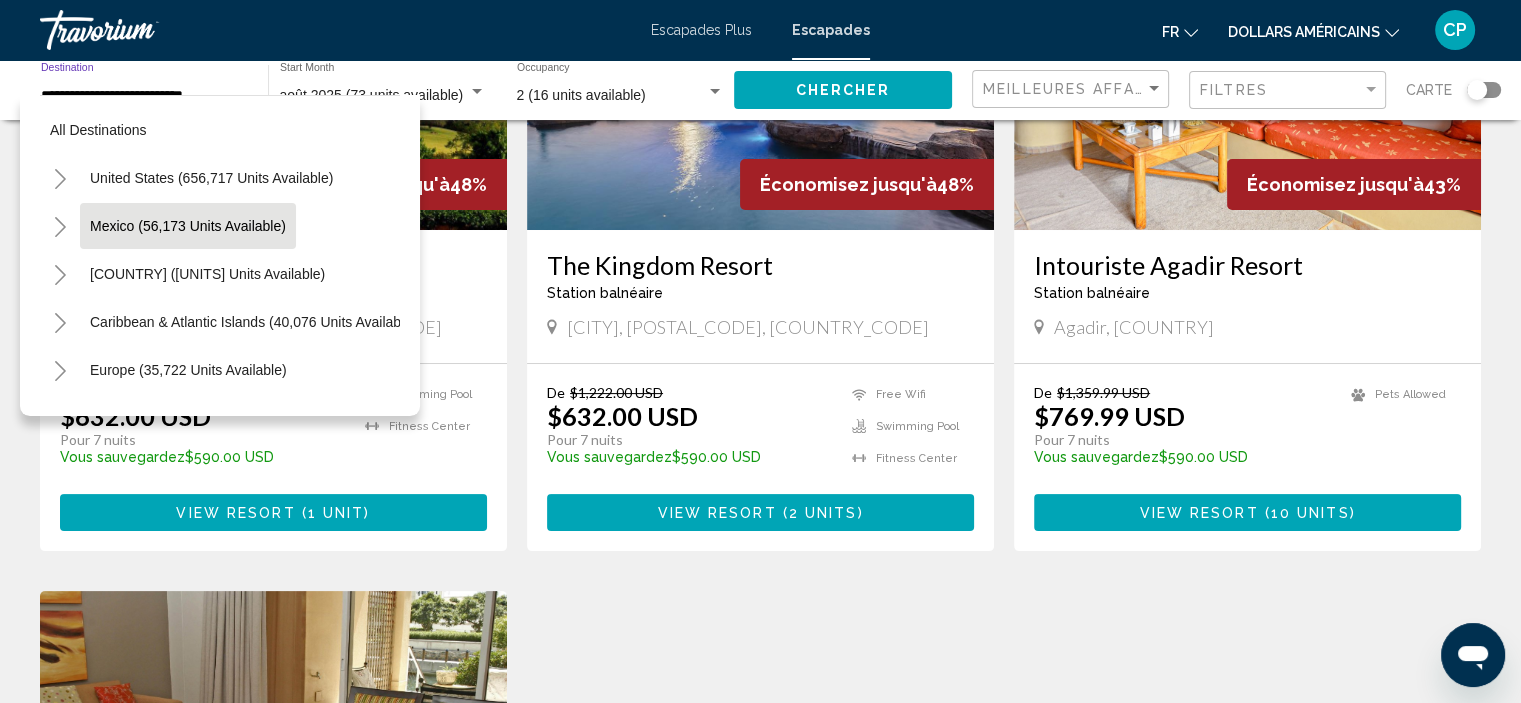 click on "Mexico (56,173 units available)" at bounding box center (207, 274) 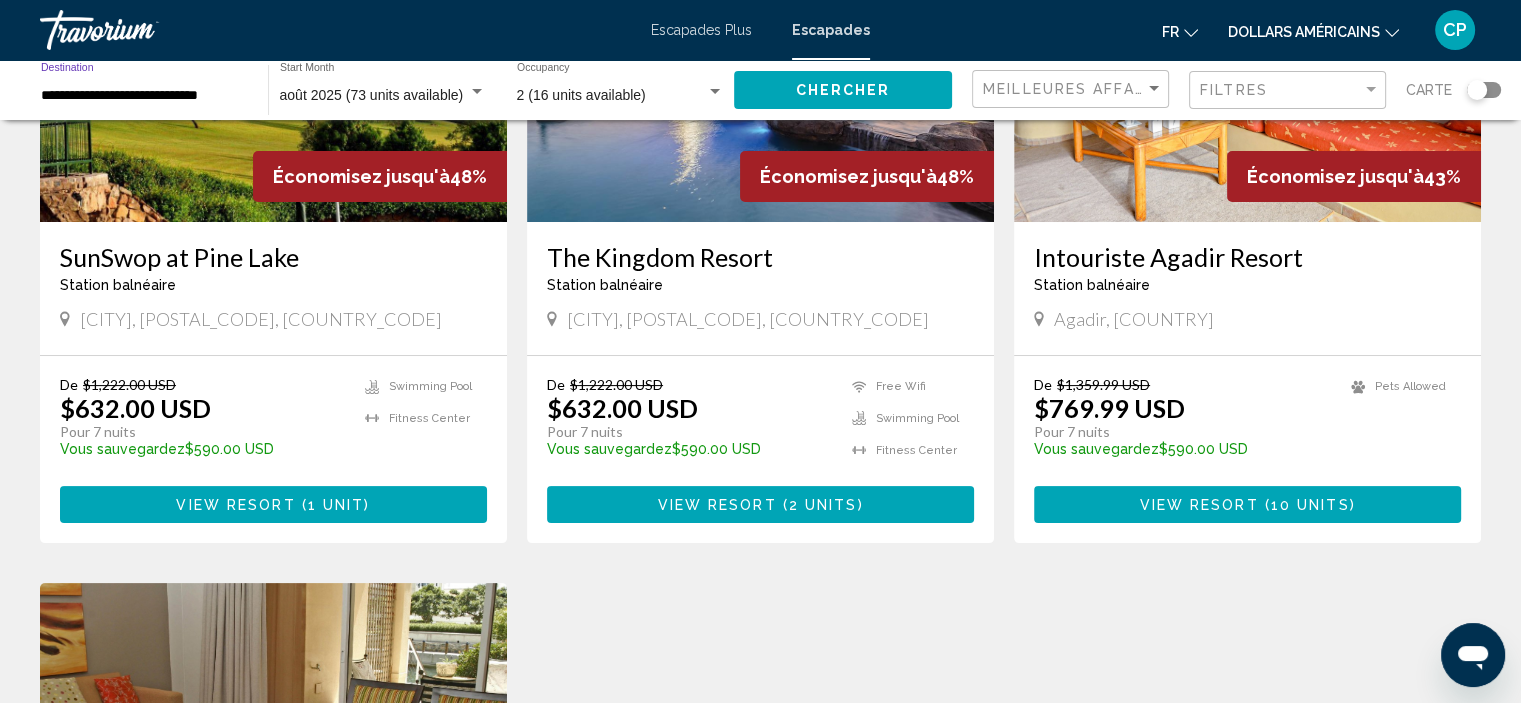 scroll, scrollTop: 100, scrollLeft: 0, axis: vertical 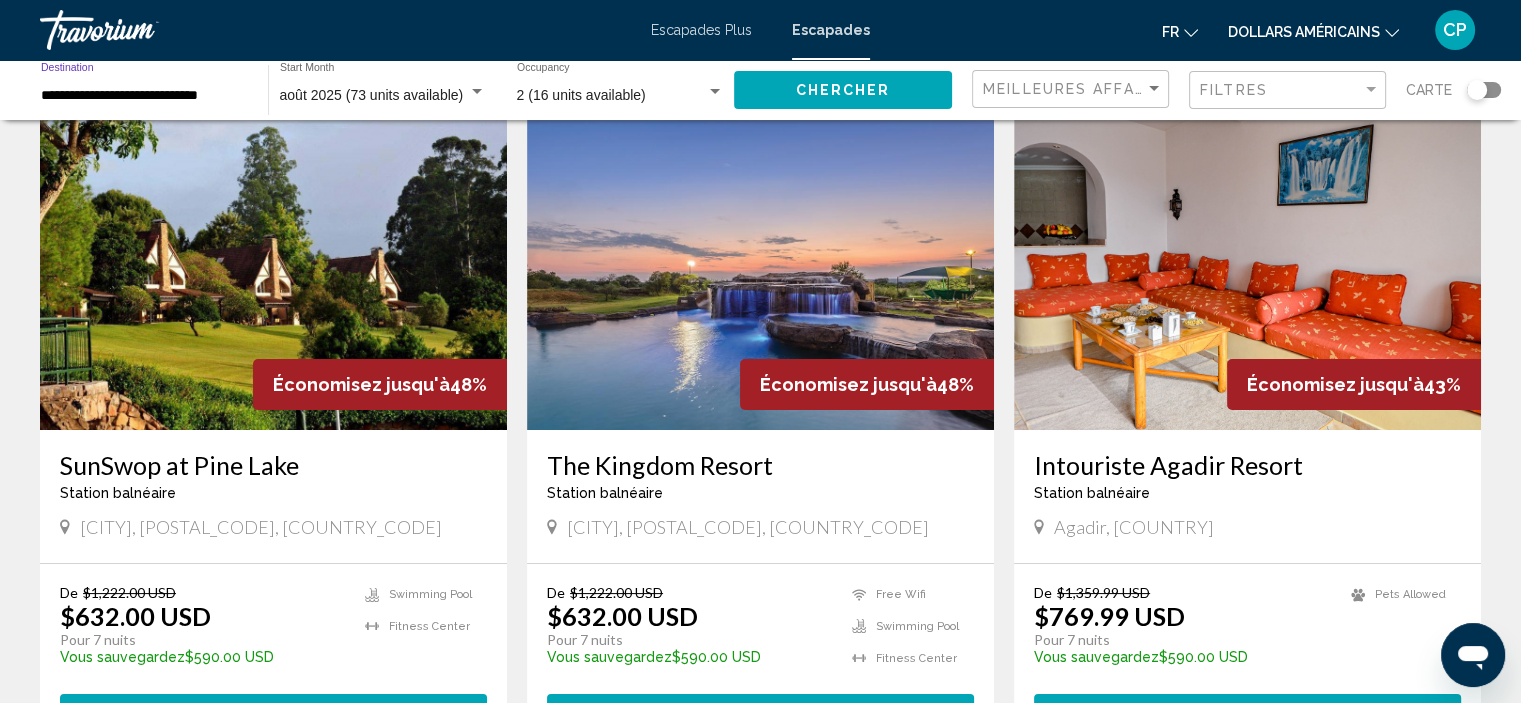 click on "**********" at bounding box center [144, 96] 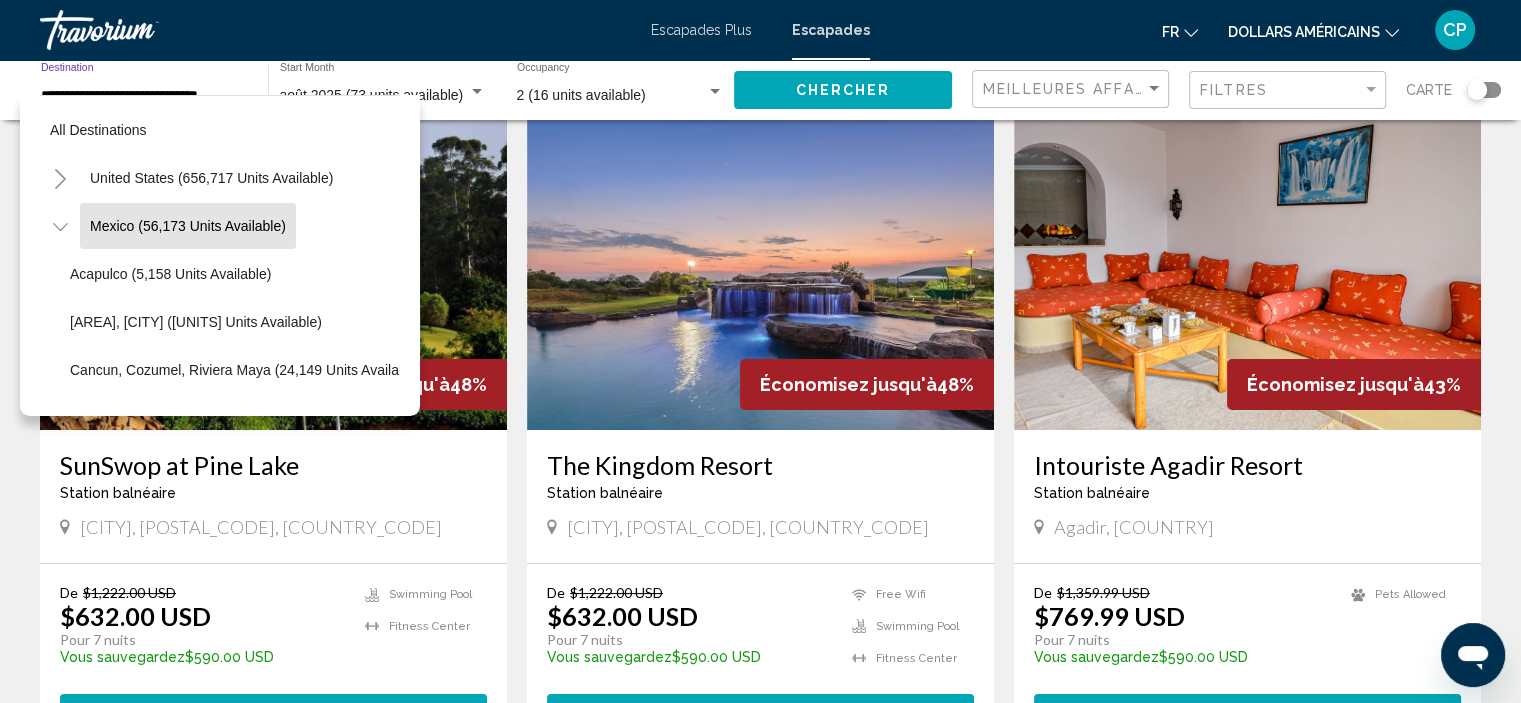 click on "Chercher" 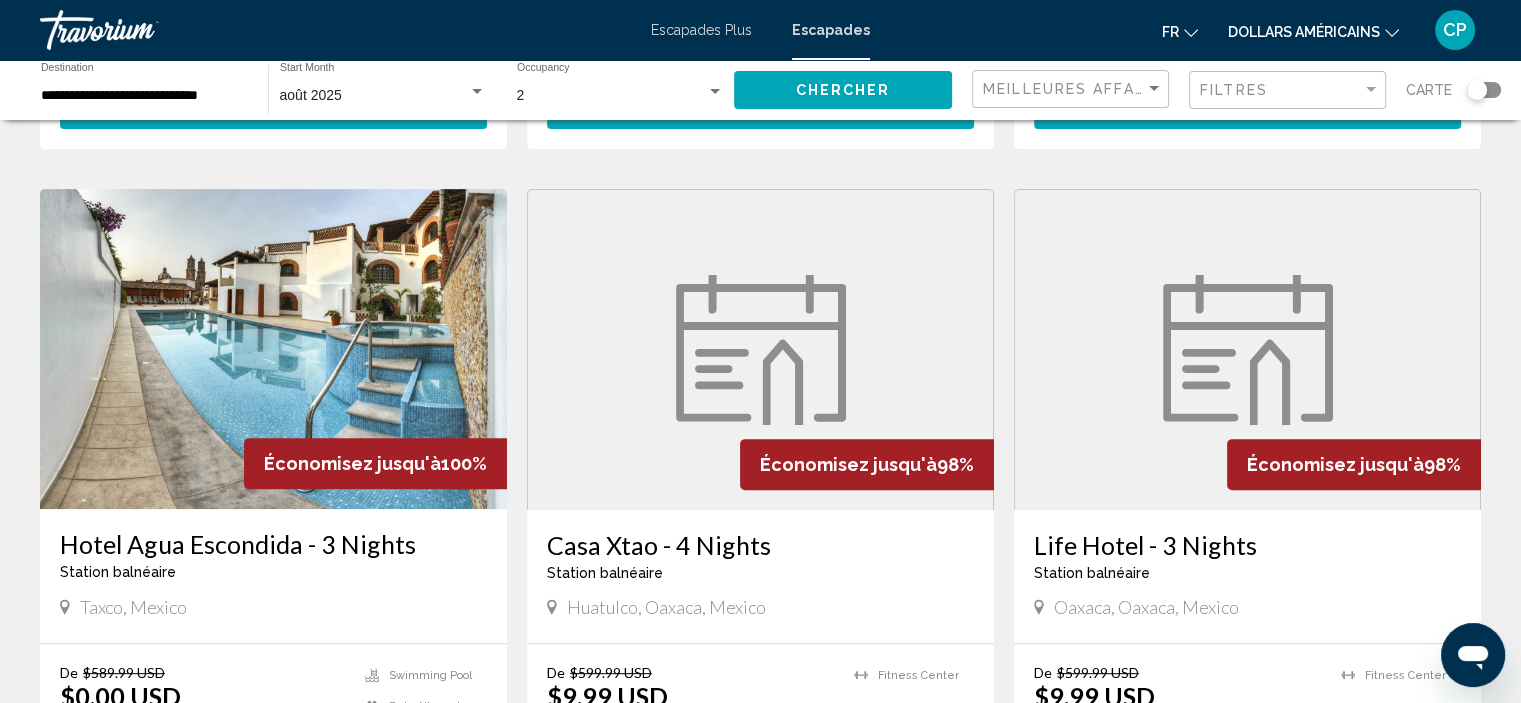 scroll, scrollTop: 700, scrollLeft: 0, axis: vertical 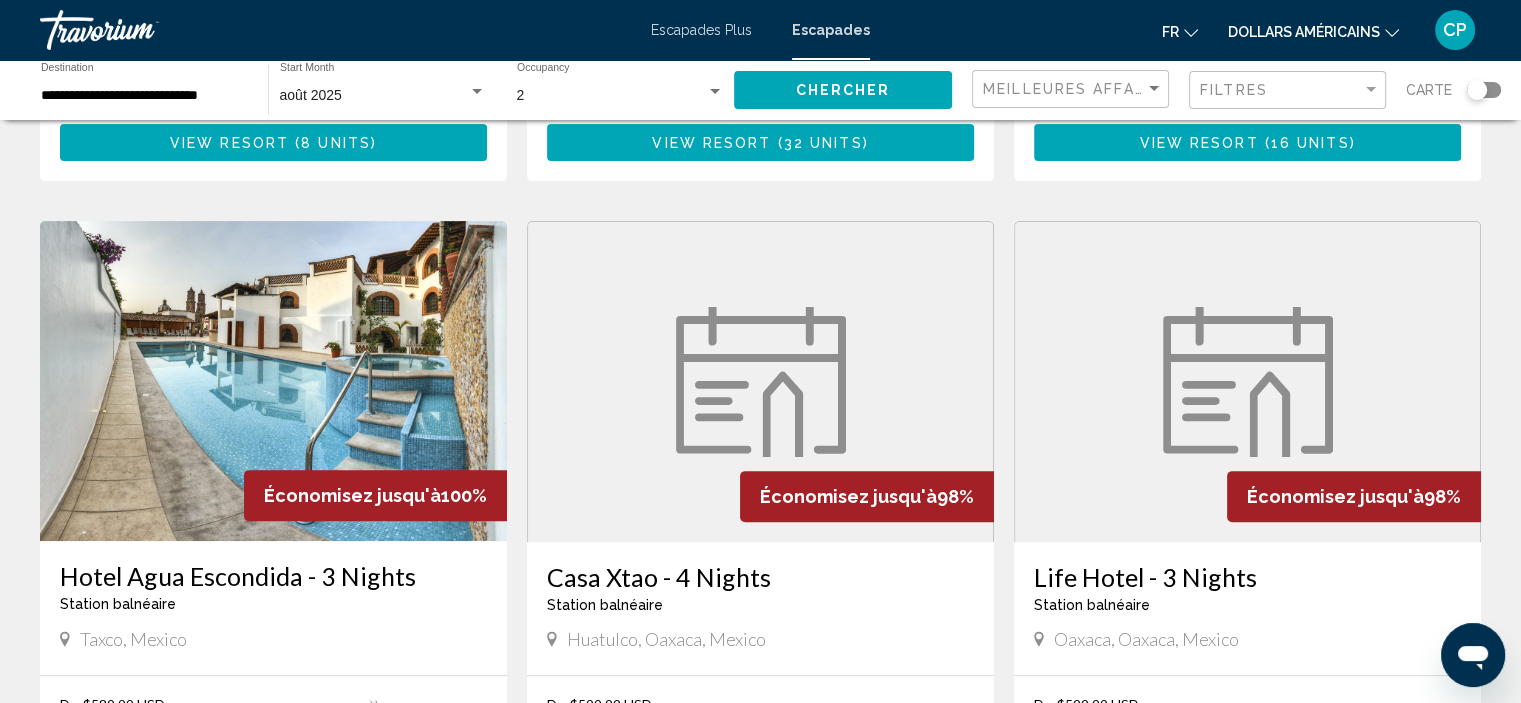 click on "dollars américains
USD ($) MXN (Mex$) CAD (Can$) GBP (£) EUR (€) AUD (A$) NZD (NZ$) CNY (CN¥)" 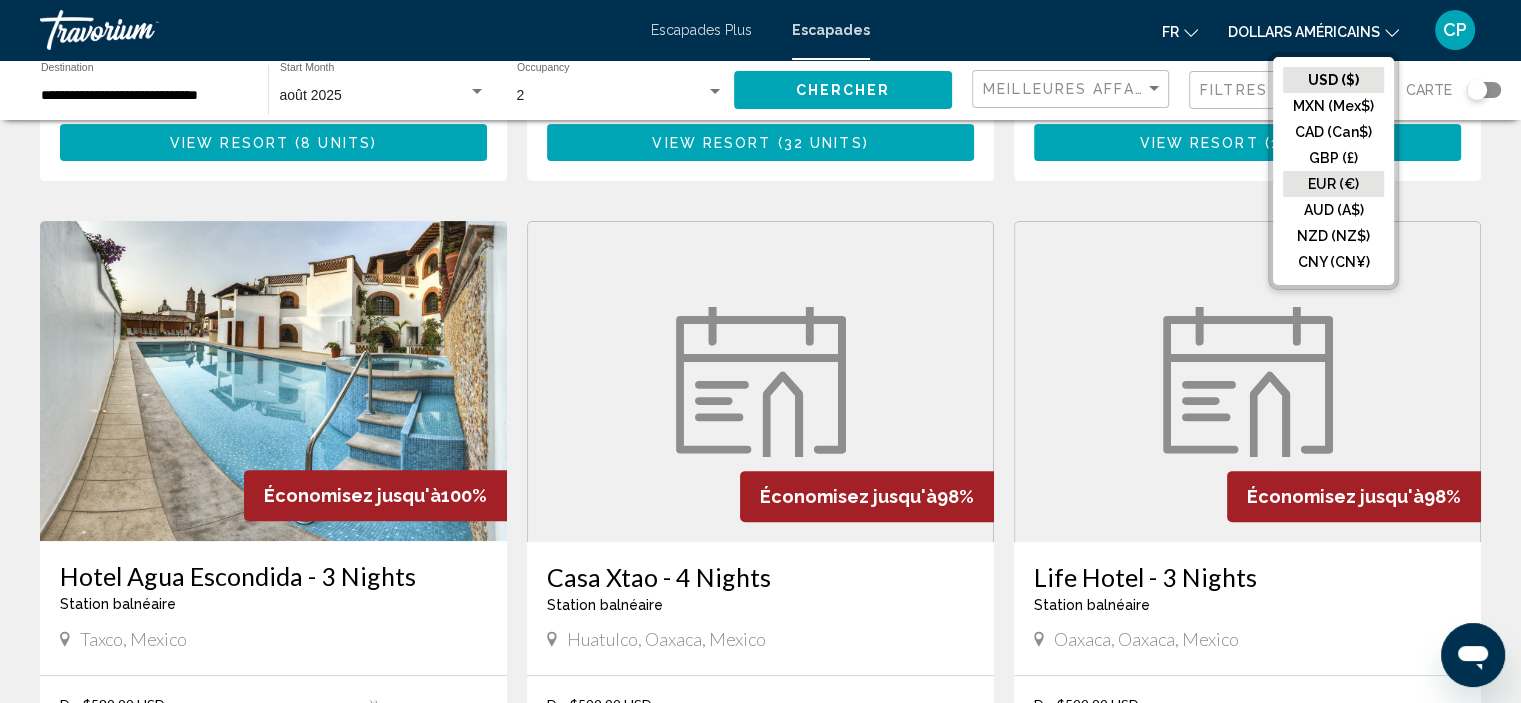 click on "EUR (€)" 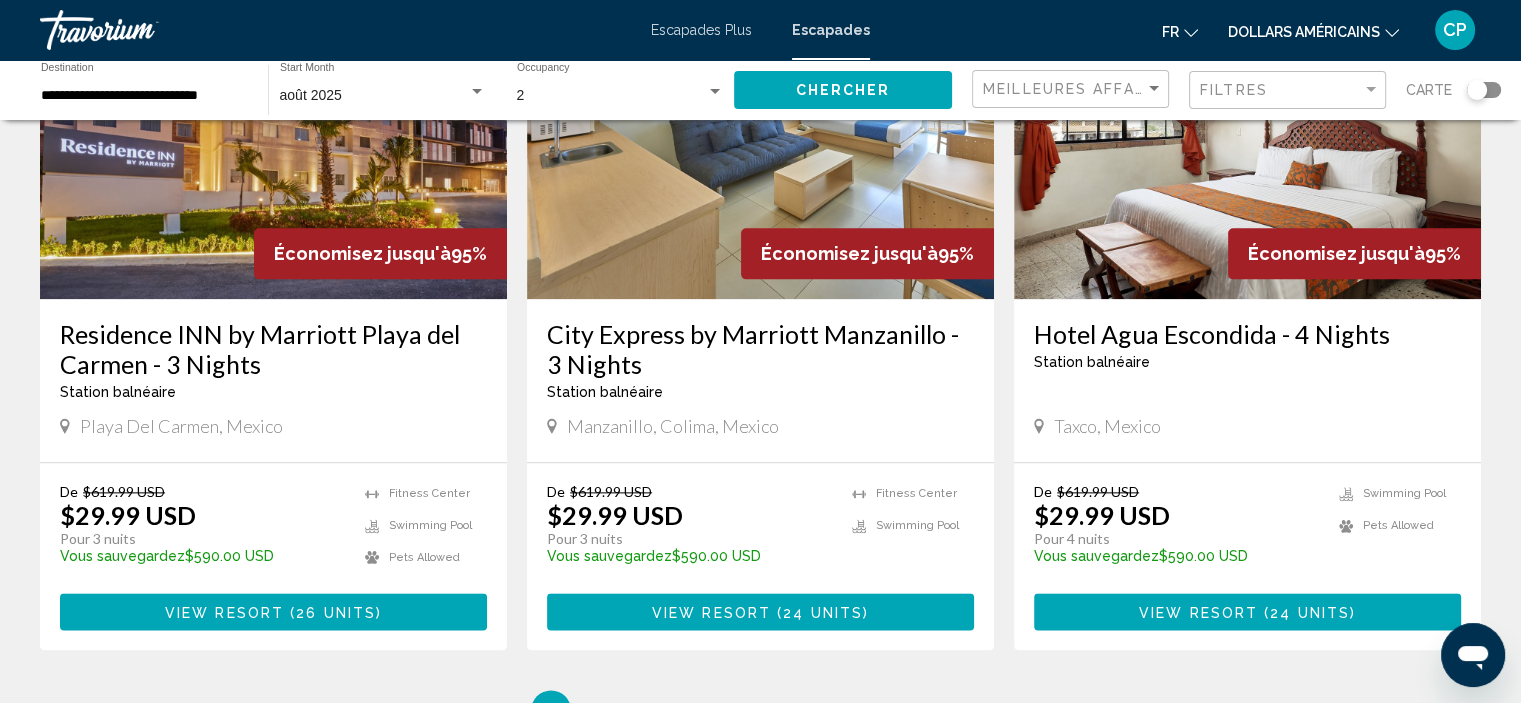 scroll, scrollTop: 2600, scrollLeft: 0, axis: vertical 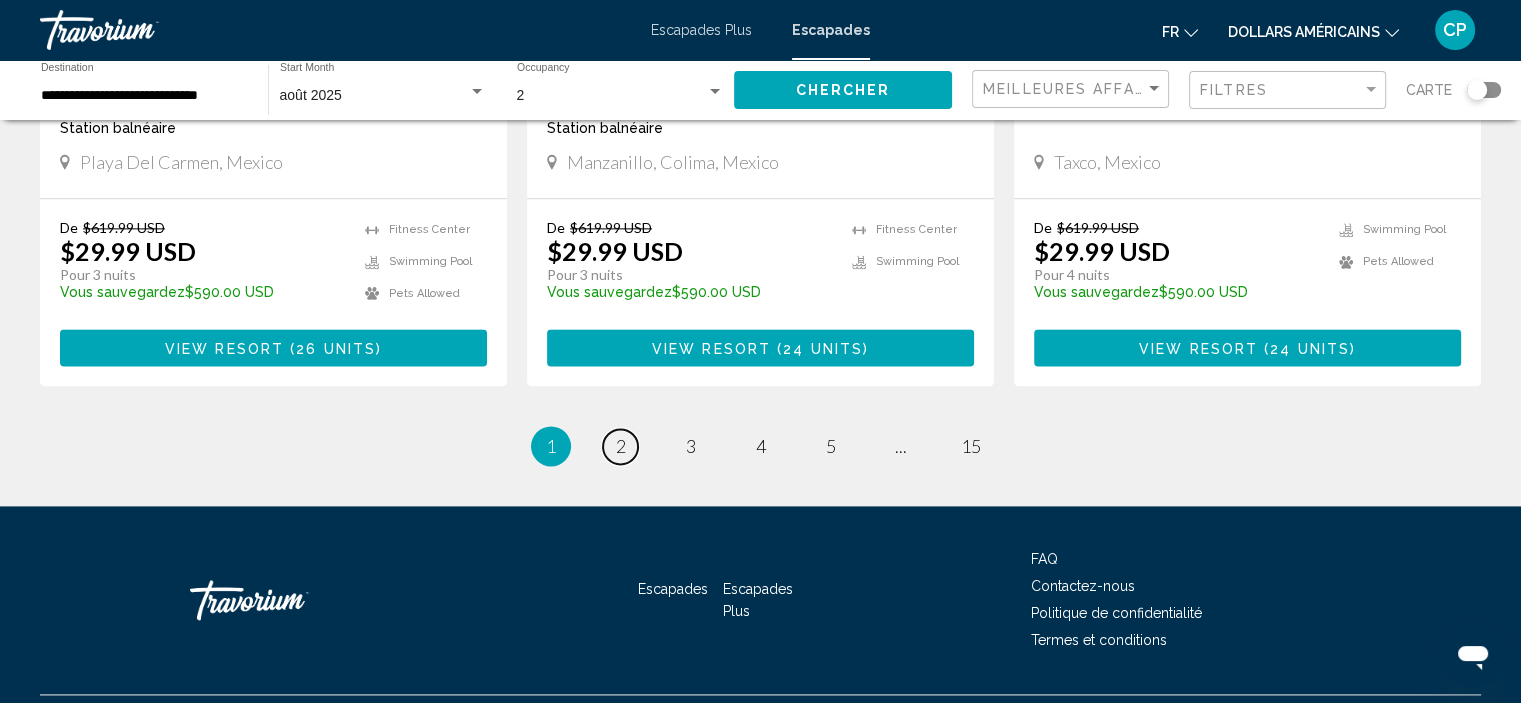 click on "page  2" at bounding box center (620, 446) 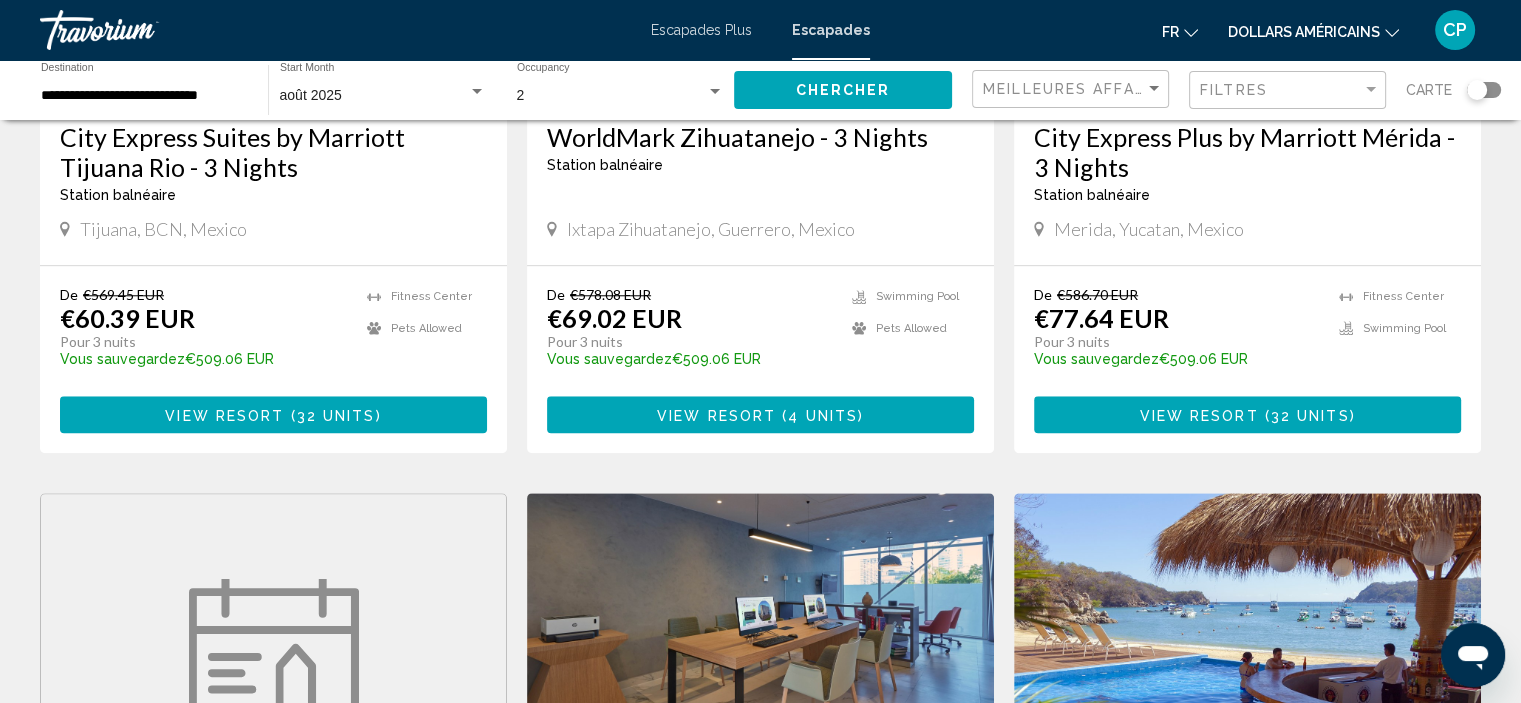 scroll, scrollTop: 1600, scrollLeft: 0, axis: vertical 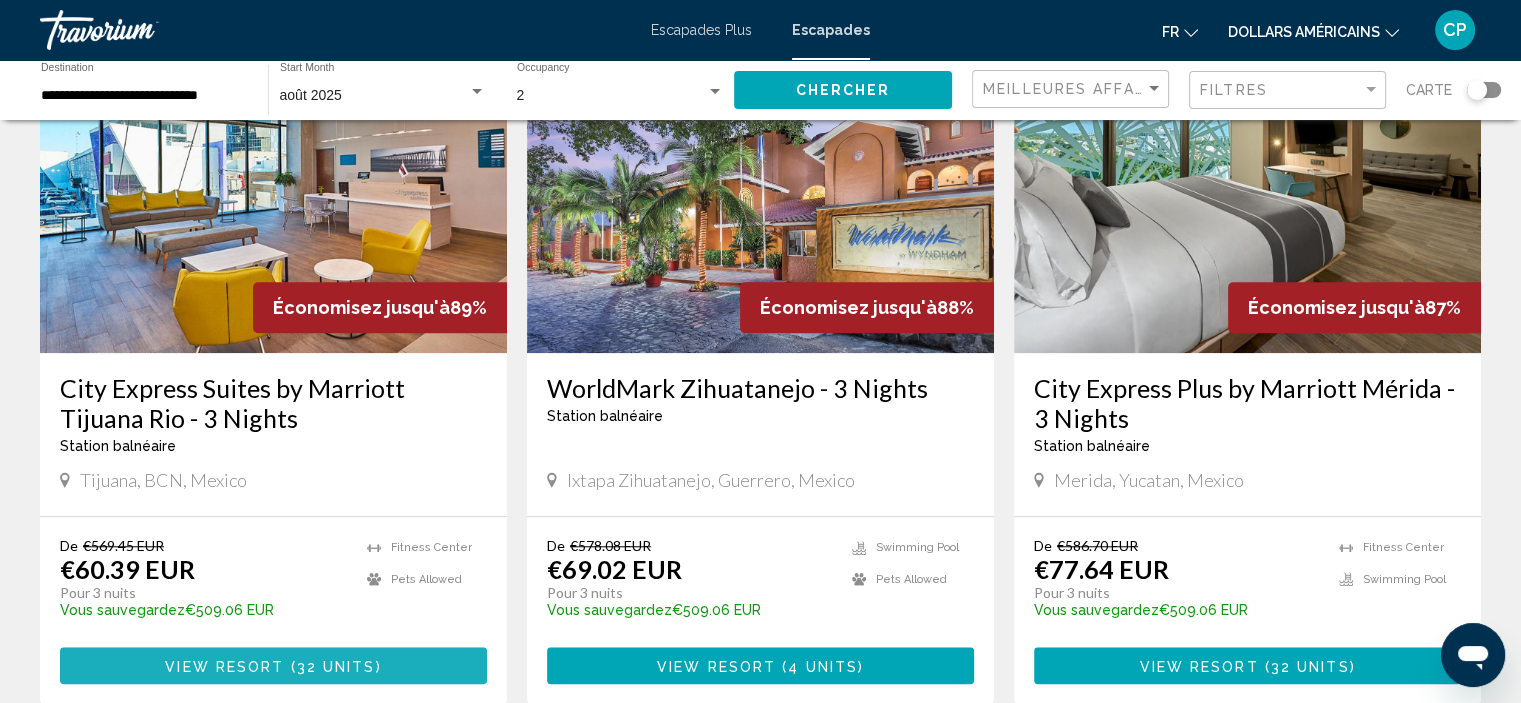 click on "View Resort    ( 32 units )" at bounding box center [273, 665] 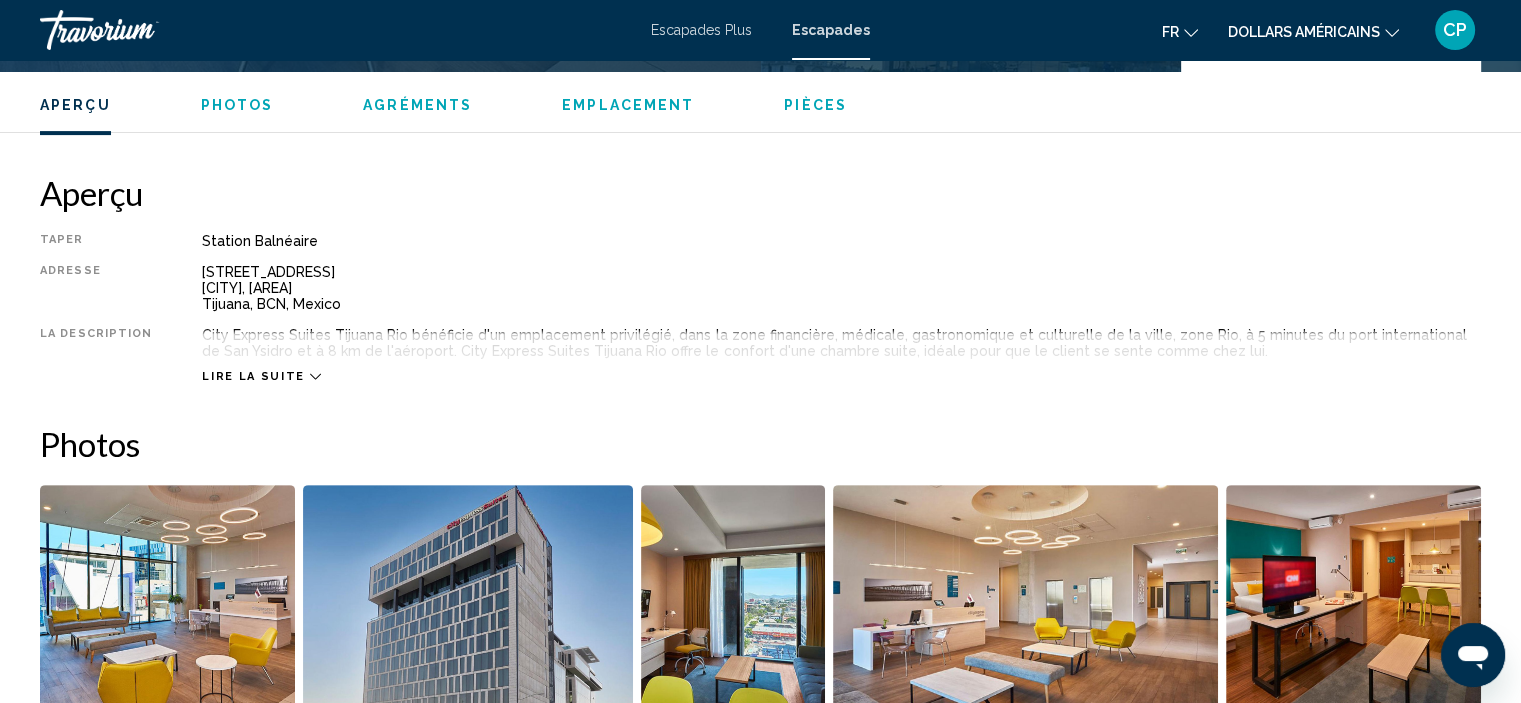 scroll, scrollTop: 608, scrollLeft: 0, axis: vertical 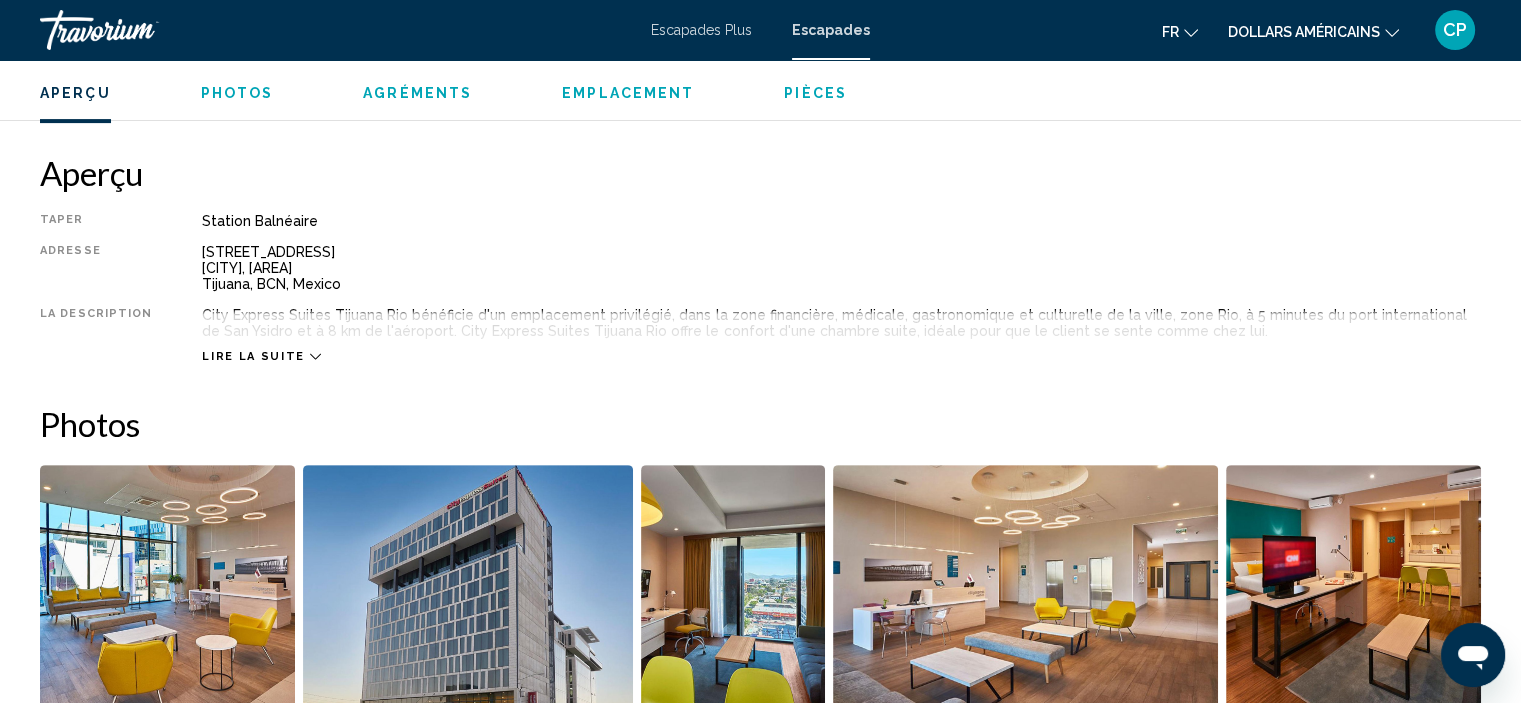 click 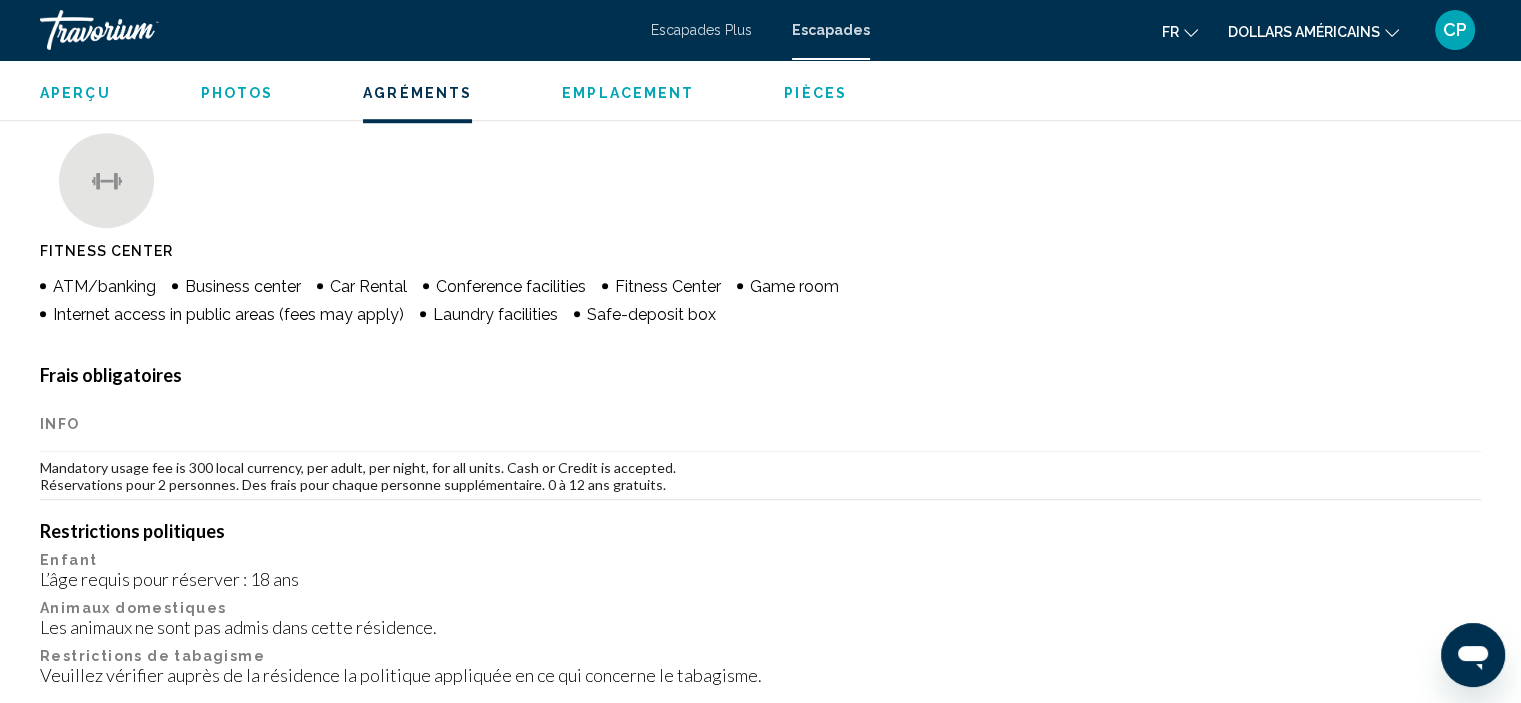 scroll, scrollTop: 1508, scrollLeft: 0, axis: vertical 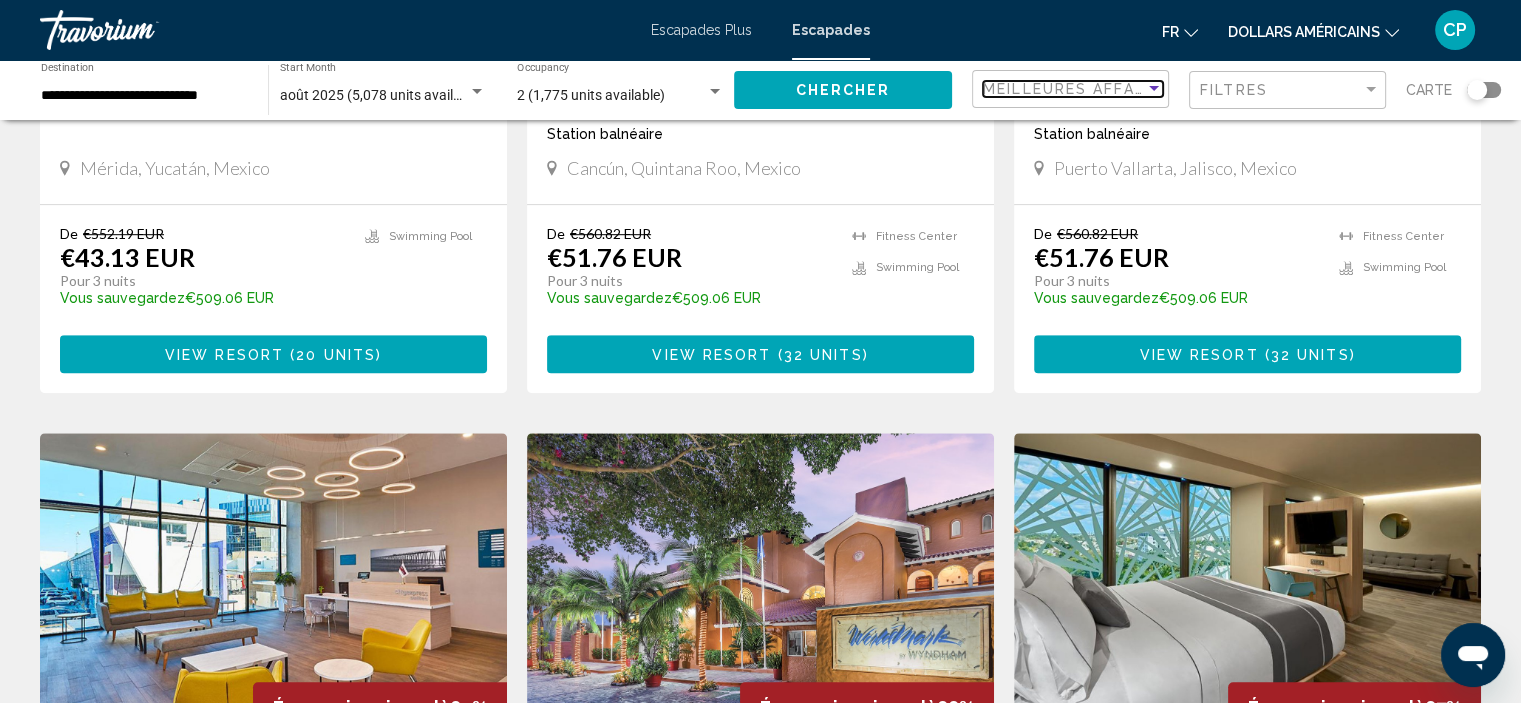 click at bounding box center [1154, 88] 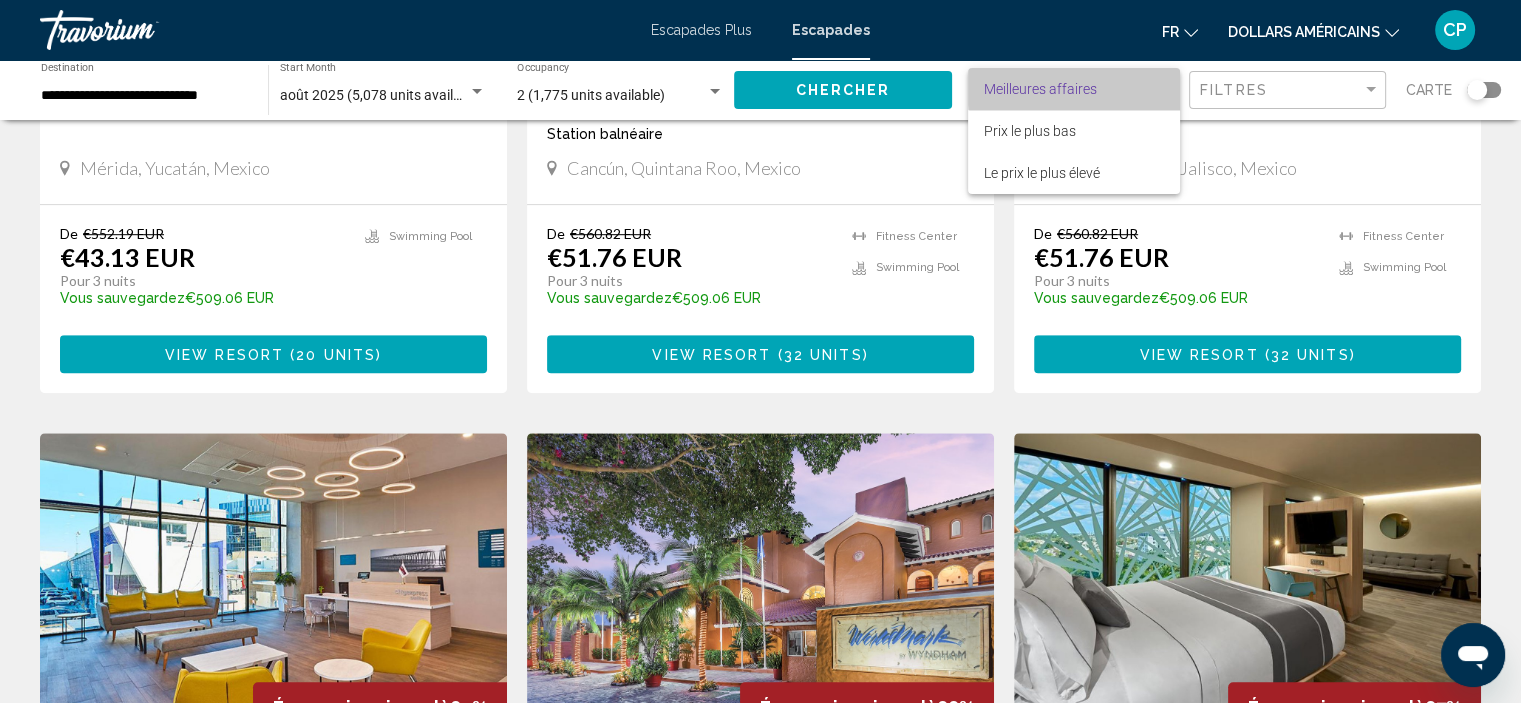 click on "Meilleures affaires" at bounding box center (1074, 89) 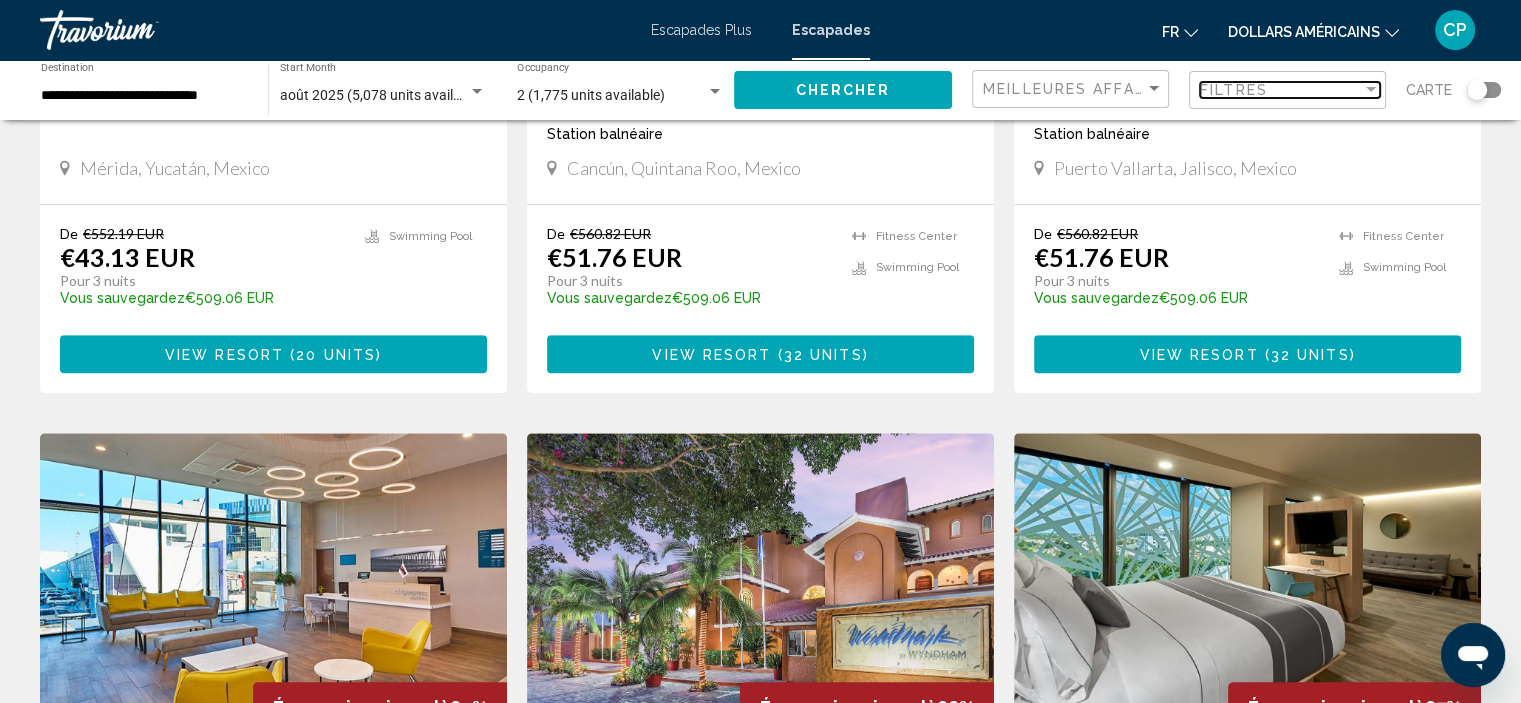 click at bounding box center [1371, 90] 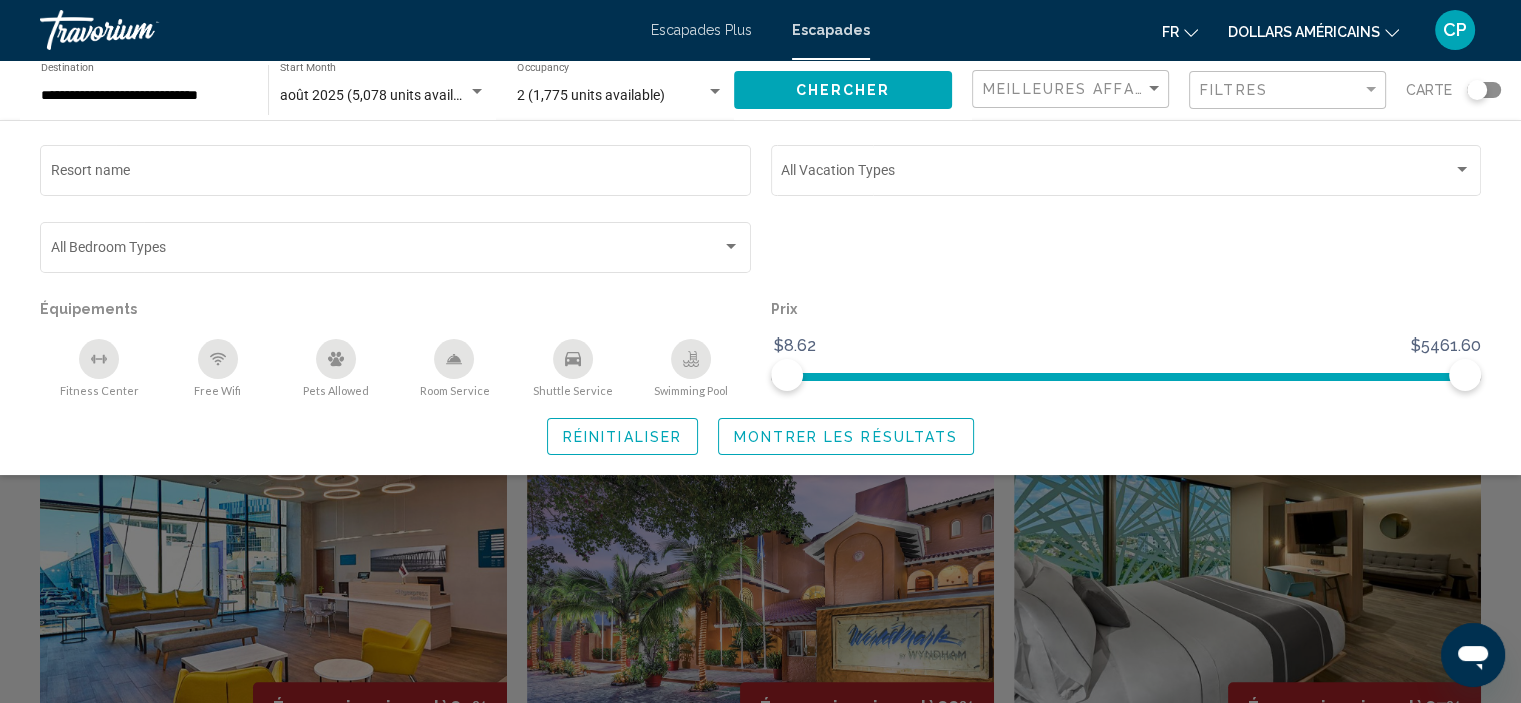 click 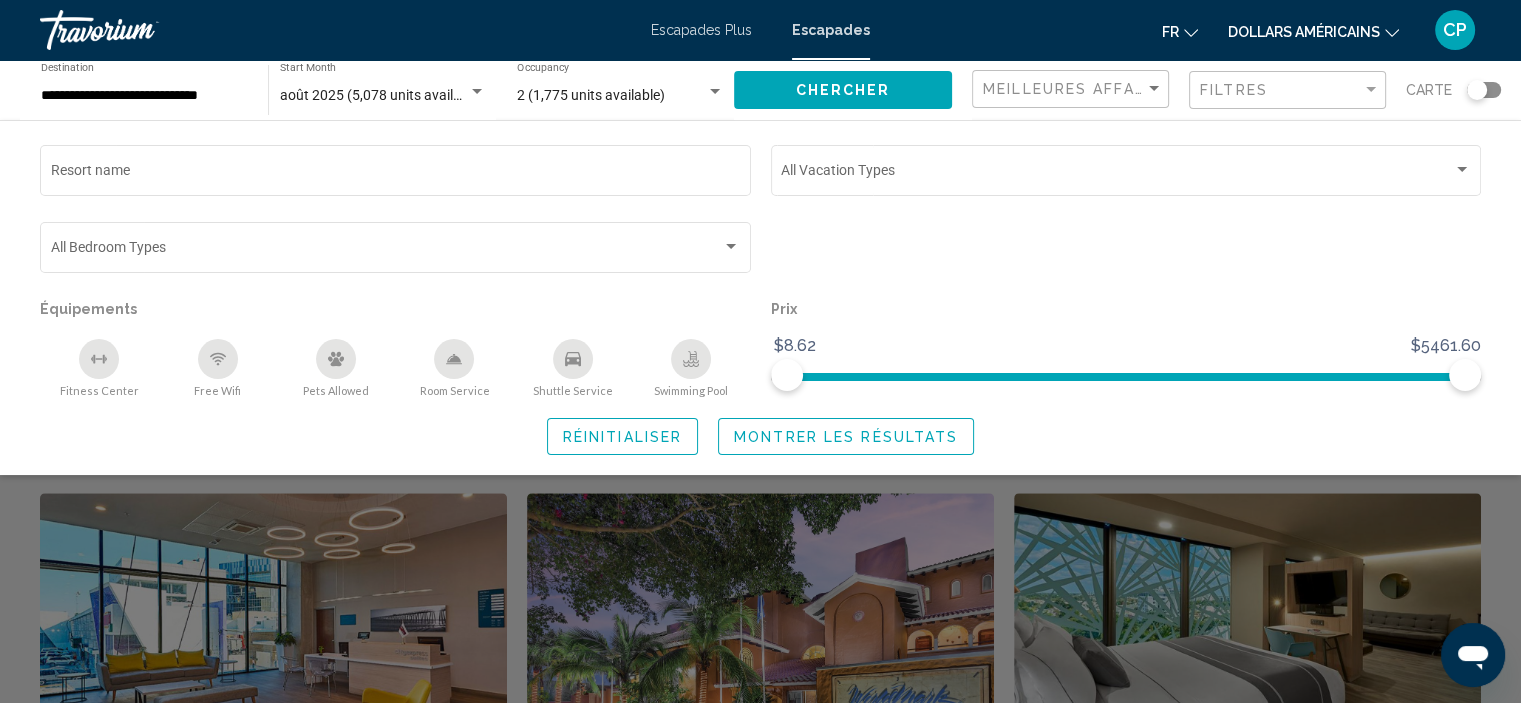 scroll, scrollTop: 1300, scrollLeft: 0, axis: vertical 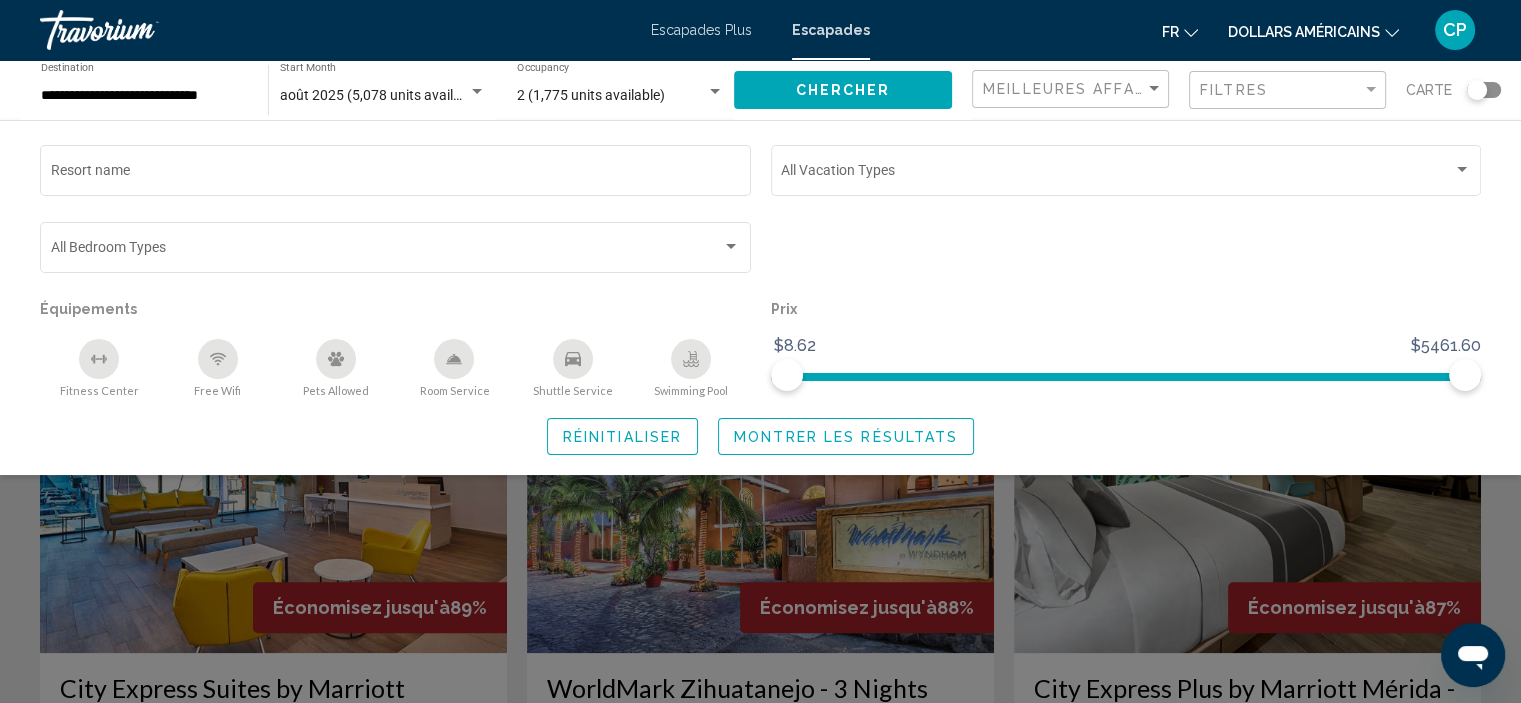 click 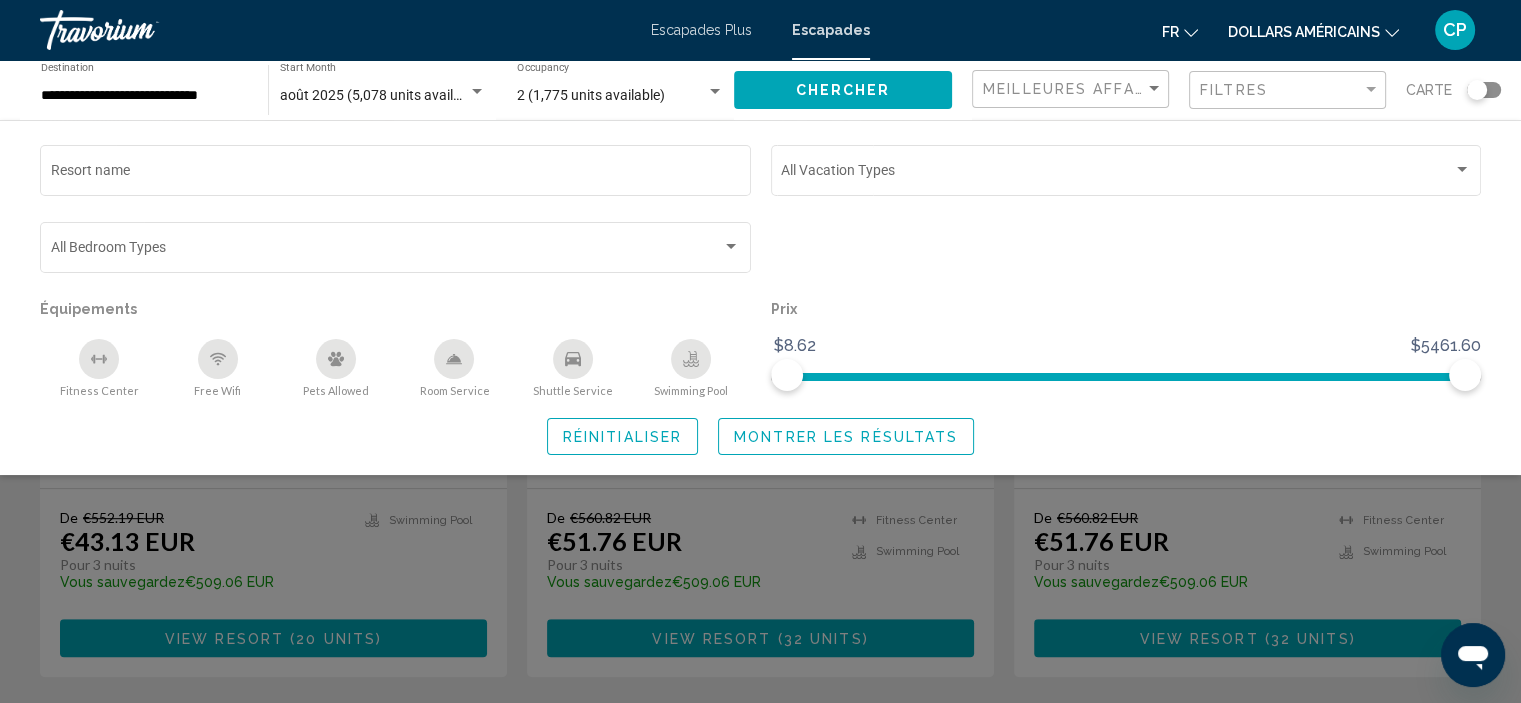 click on "Prix" 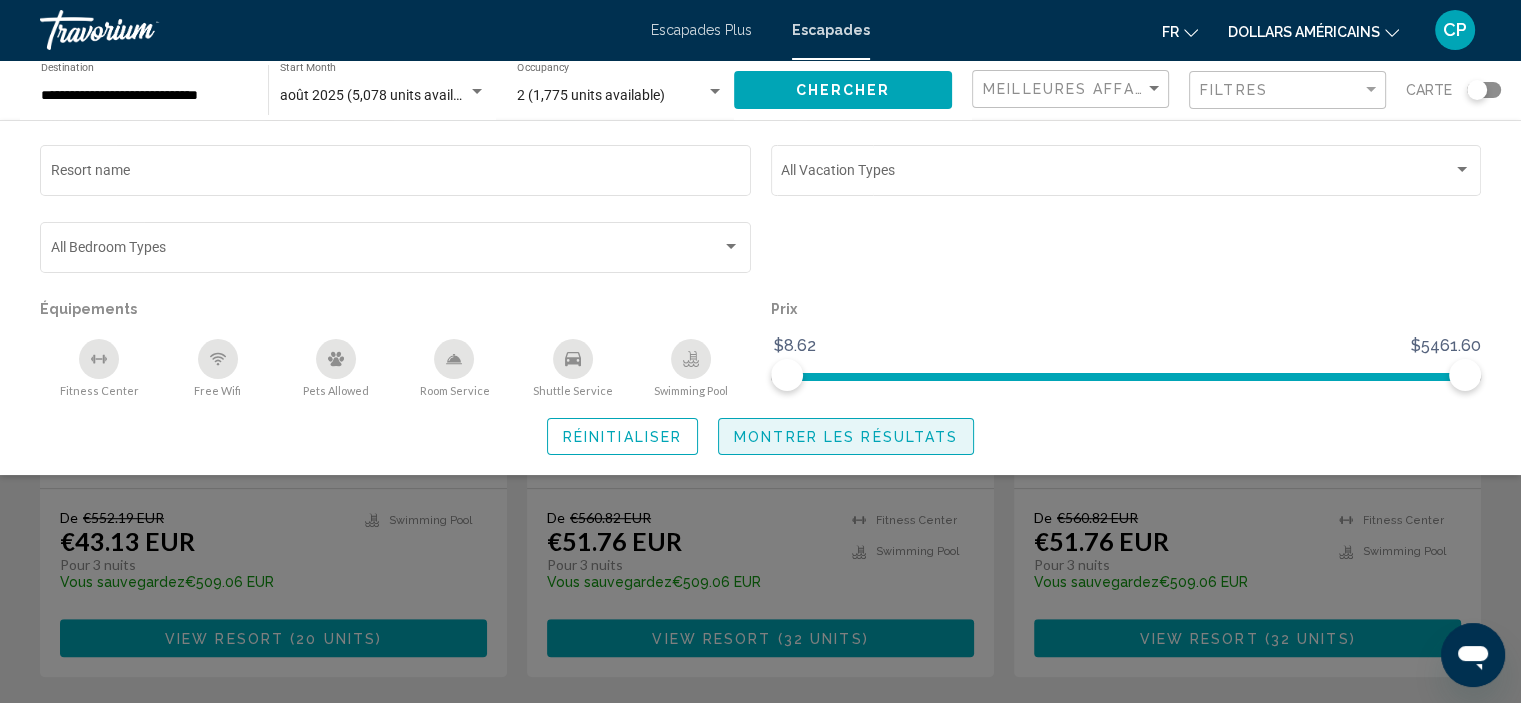 click on "Montrer les résultats" 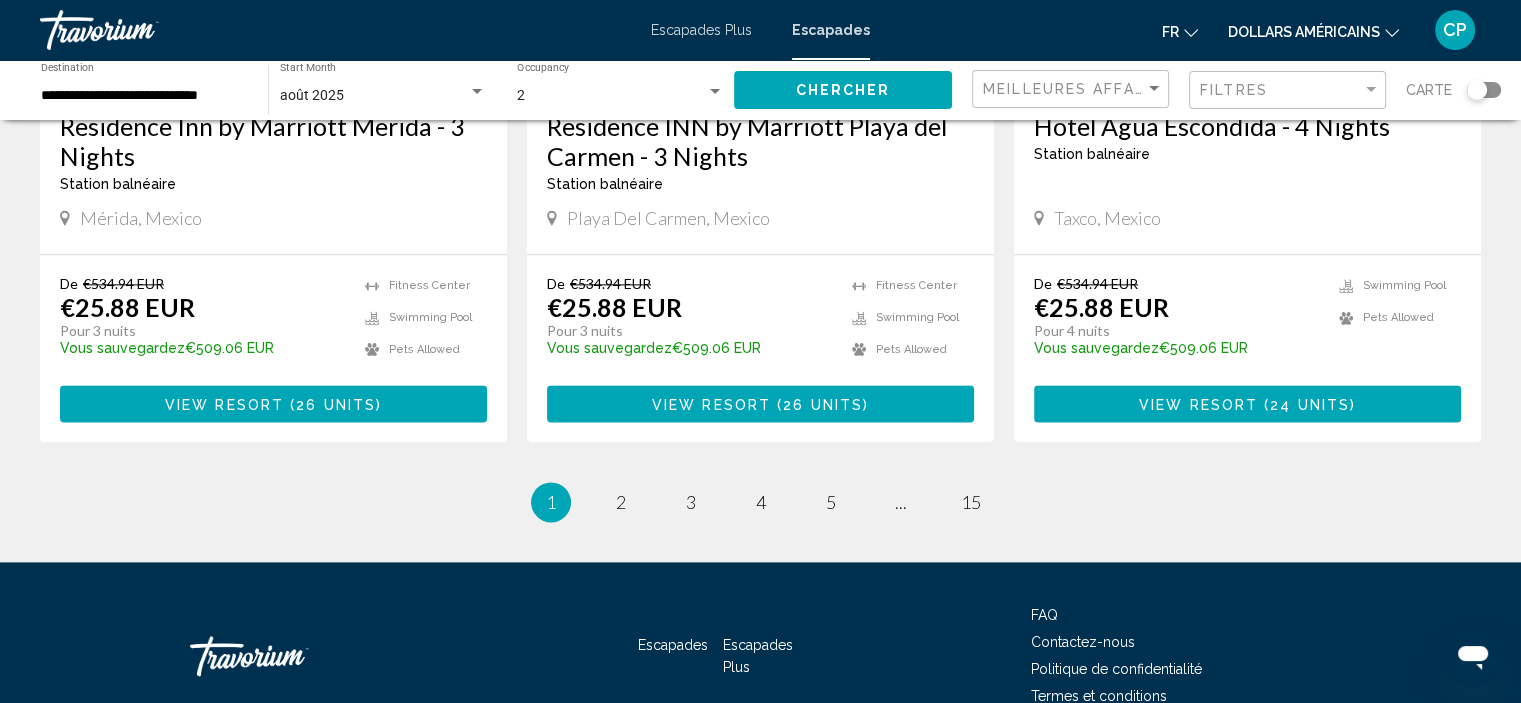 scroll, scrollTop: 2644, scrollLeft: 0, axis: vertical 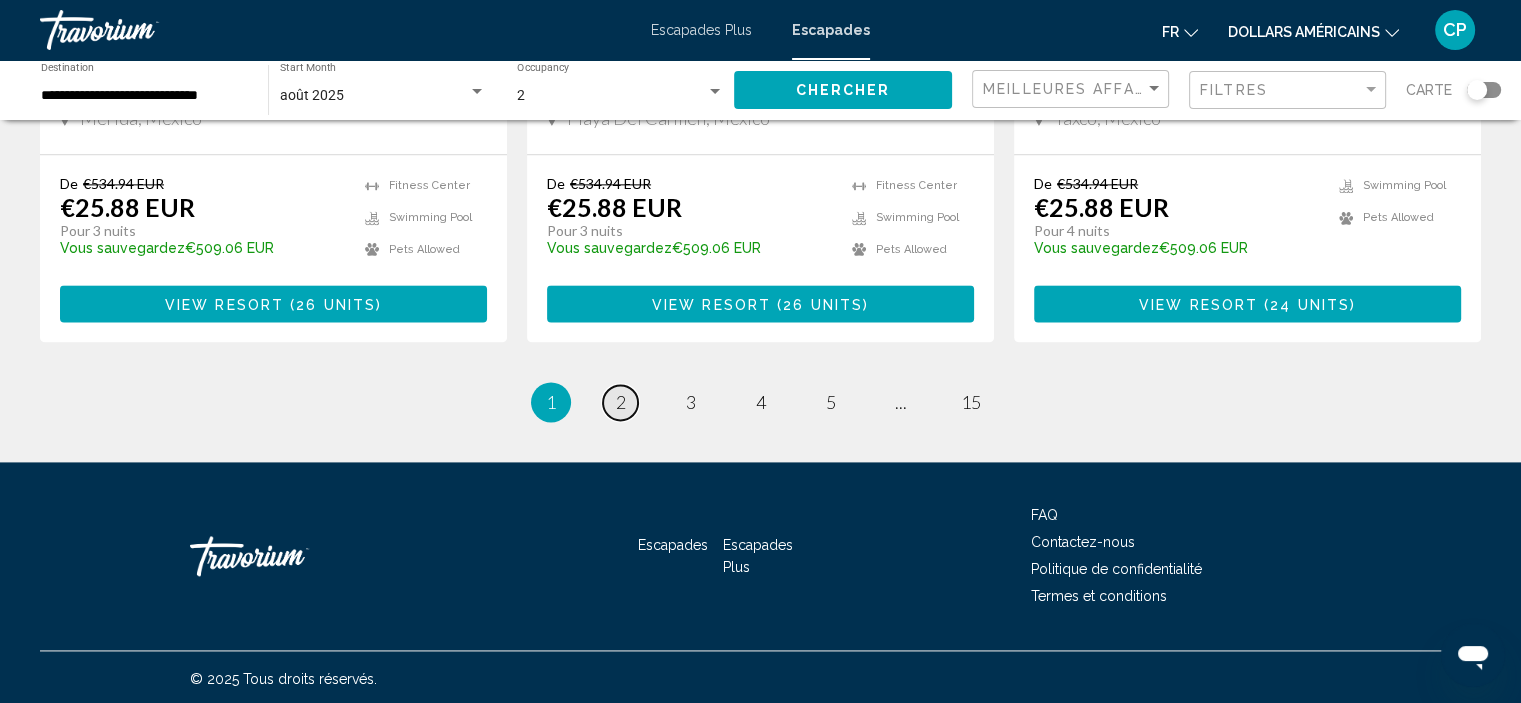 click on "2" at bounding box center [621, 402] 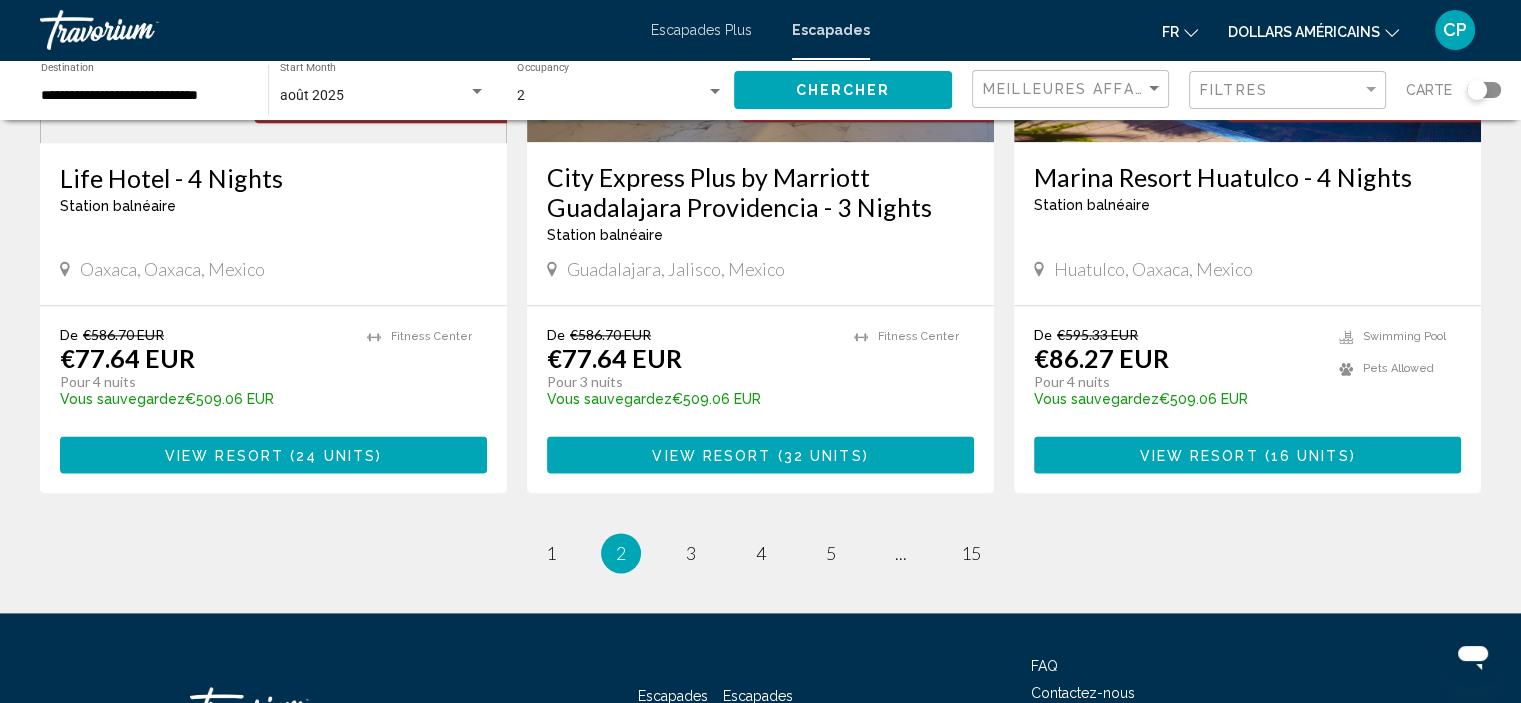 scroll, scrollTop: 2600, scrollLeft: 0, axis: vertical 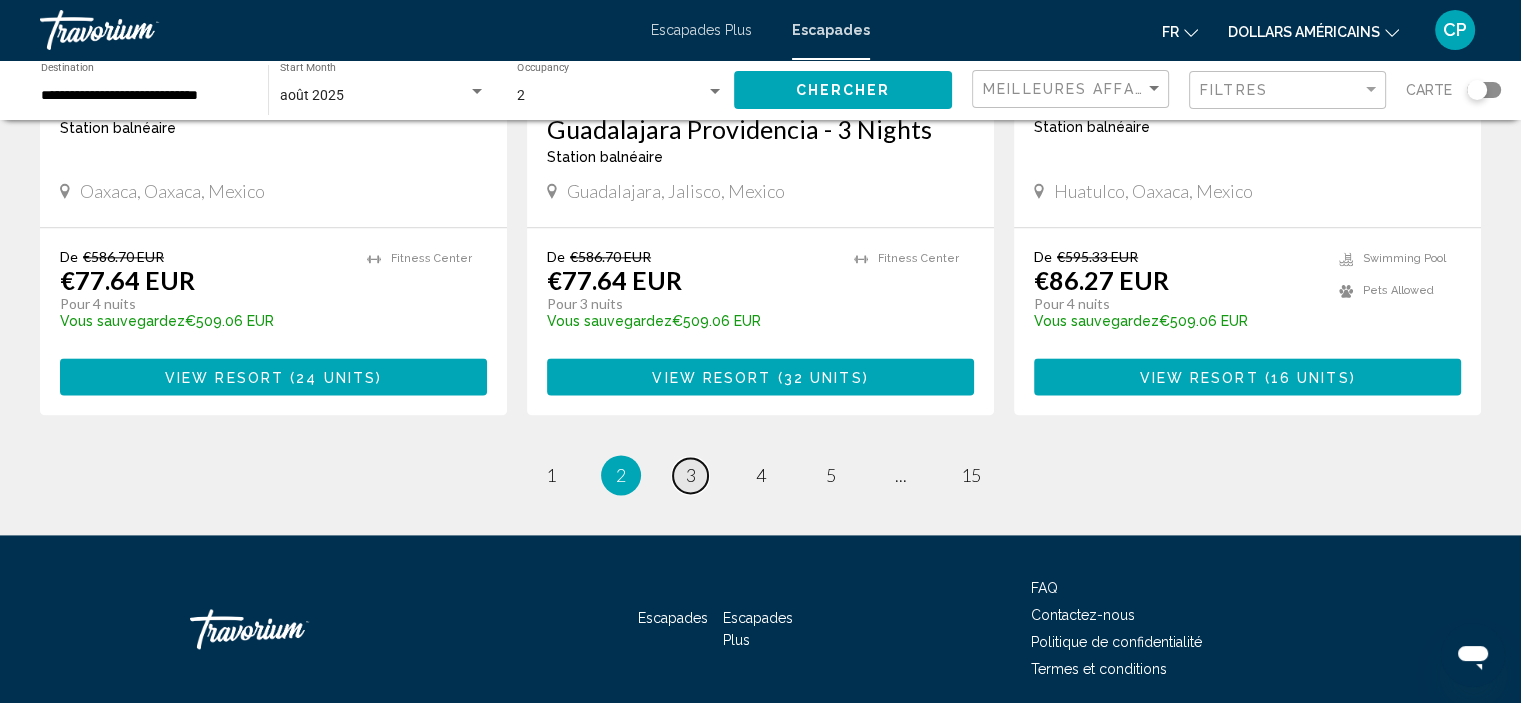 click on "page  3" at bounding box center (690, 475) 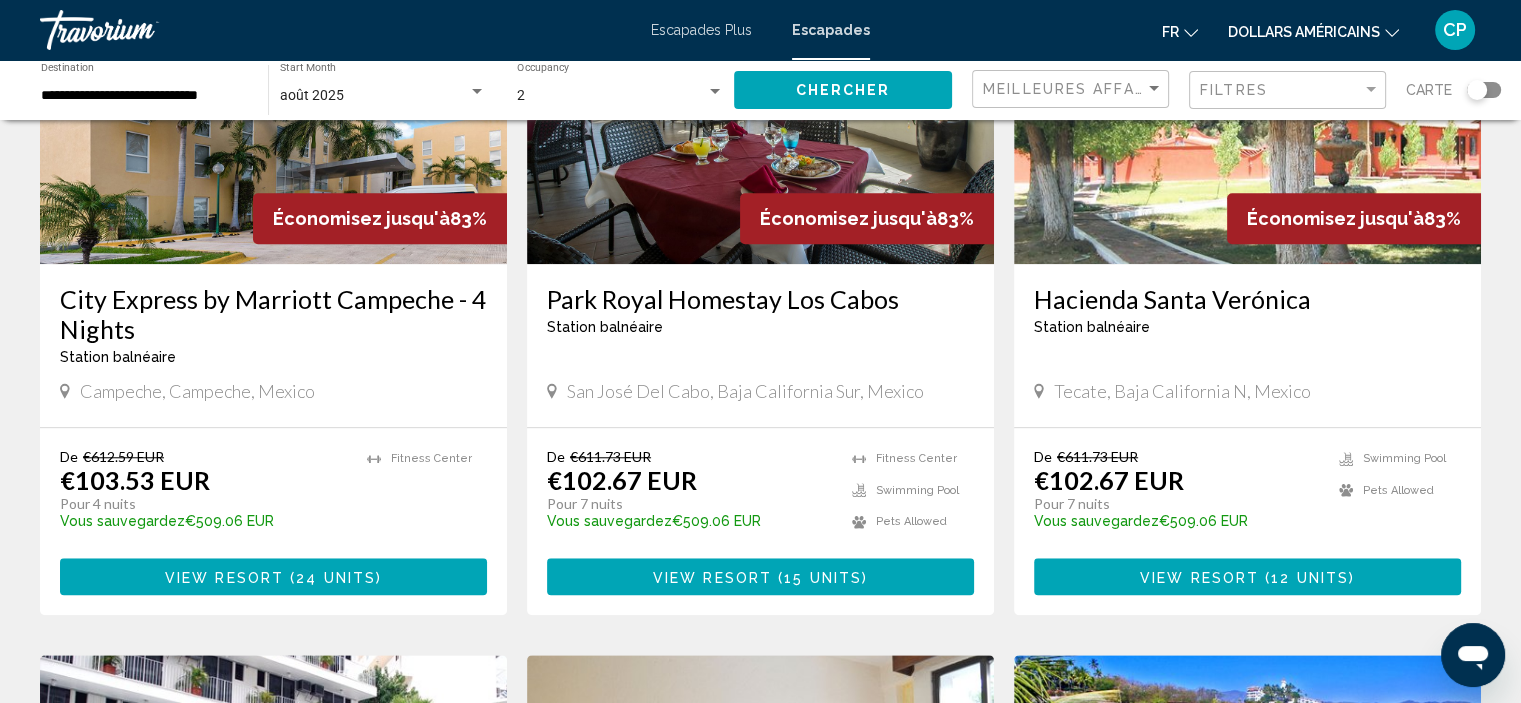 scroll, scrollTop: 1800, scrollLeft: 0, axis: vertical 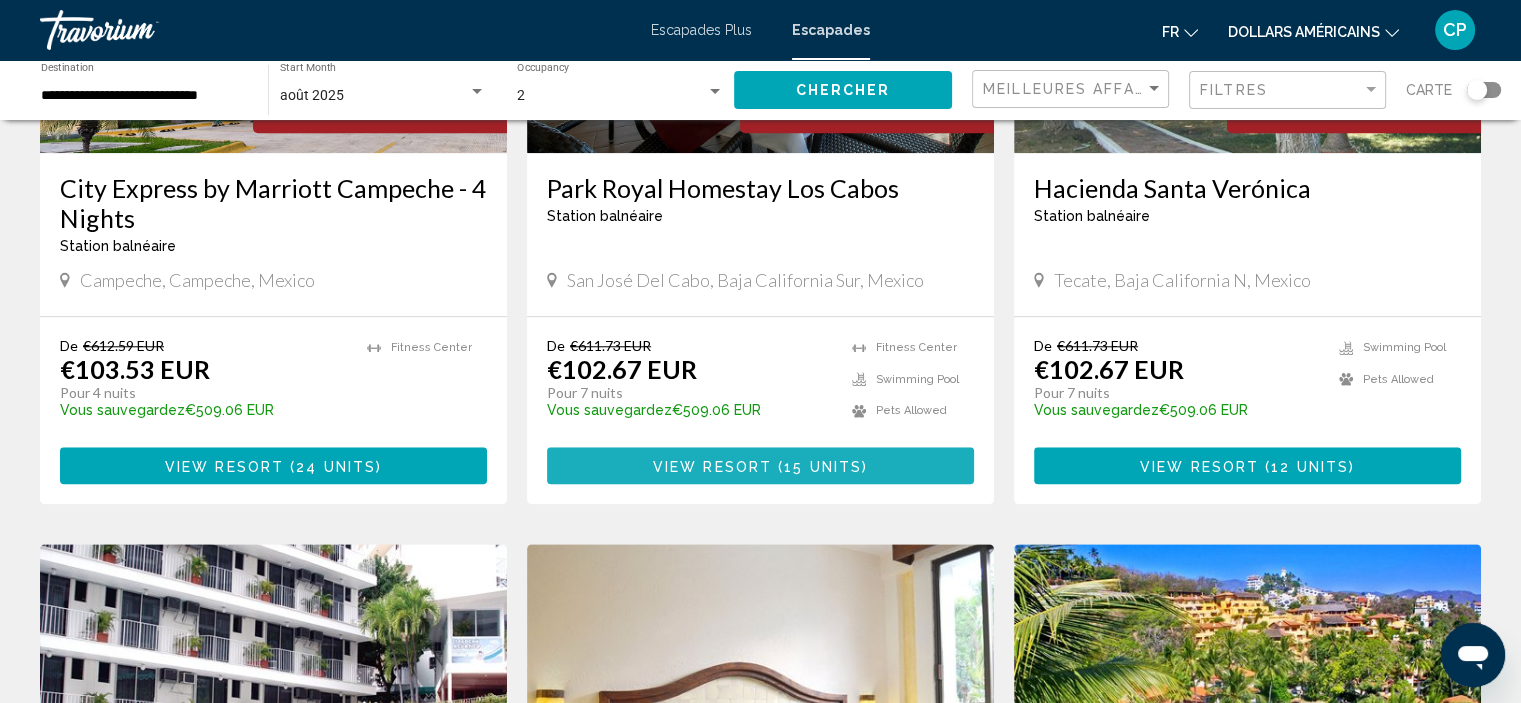 click on "( 15 units )" at bounding box center [820, 466] 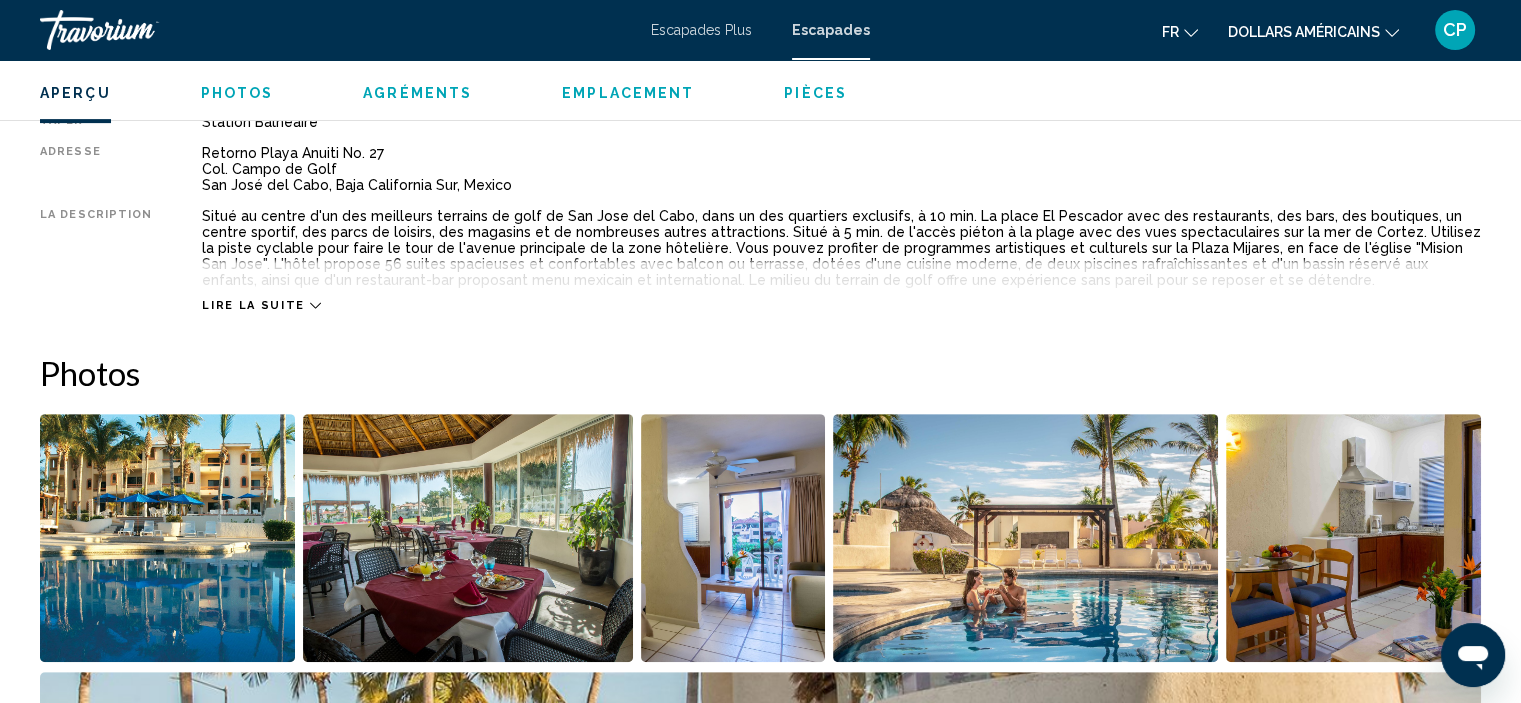 scroll, scrollTop: 708, scrollLeft: 0, axis: vertical 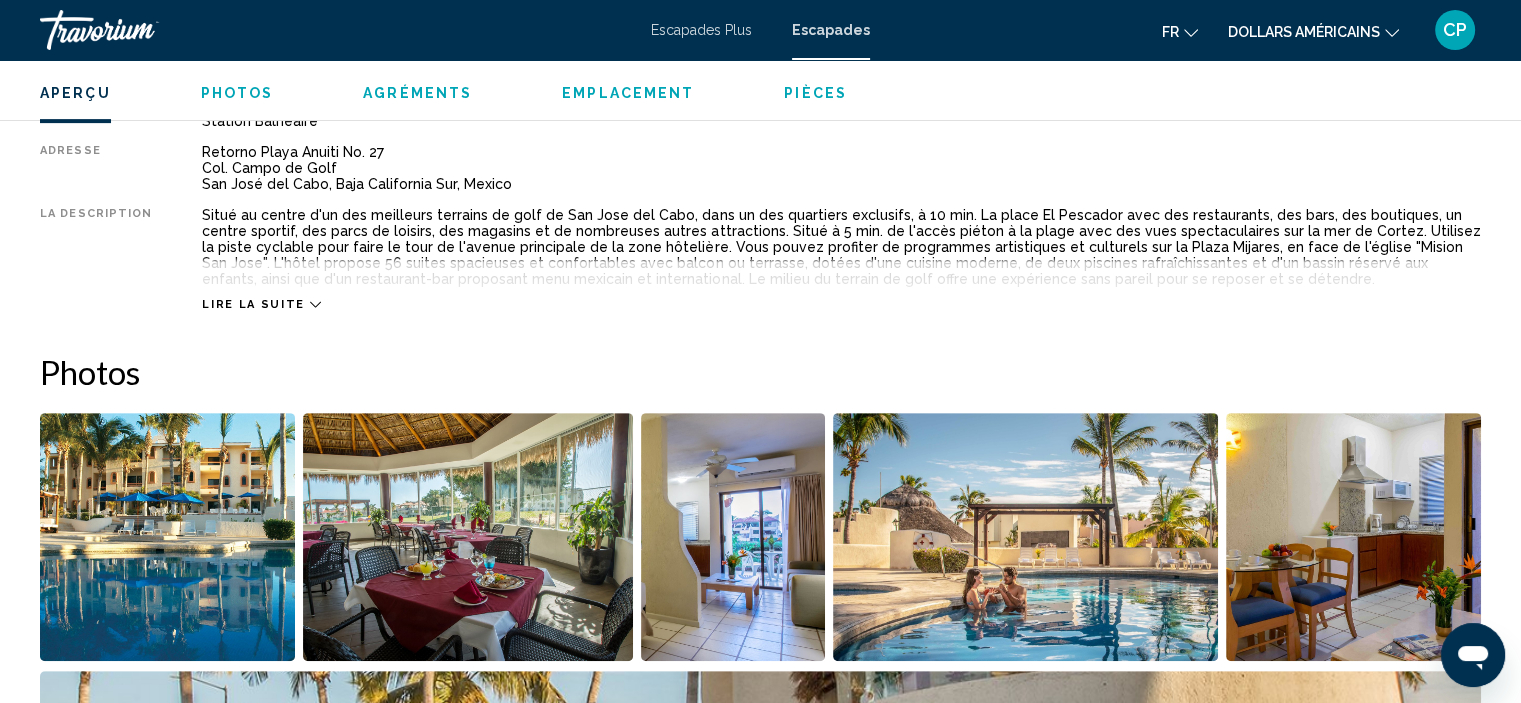click 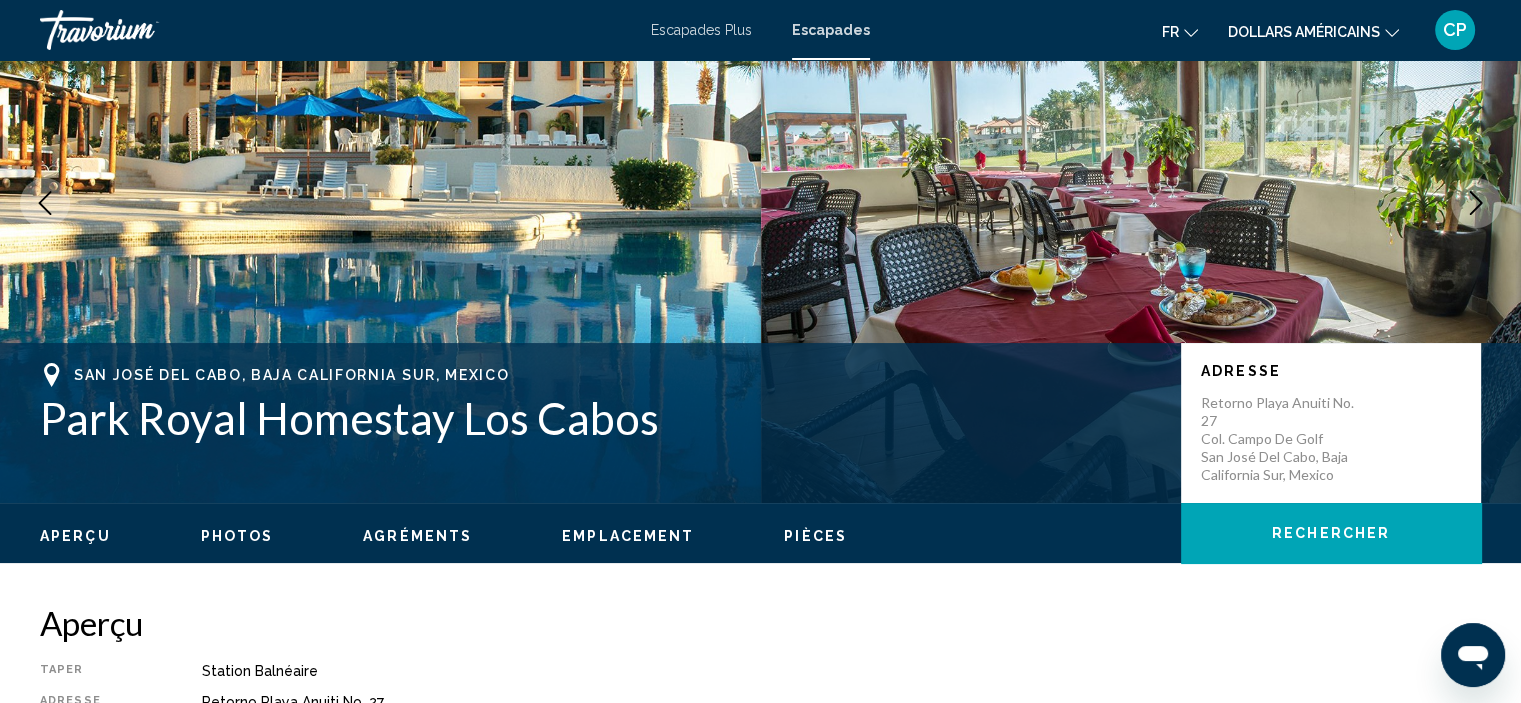 scroll, scrollTop: 0, scrollLeft: 0, axis: both 